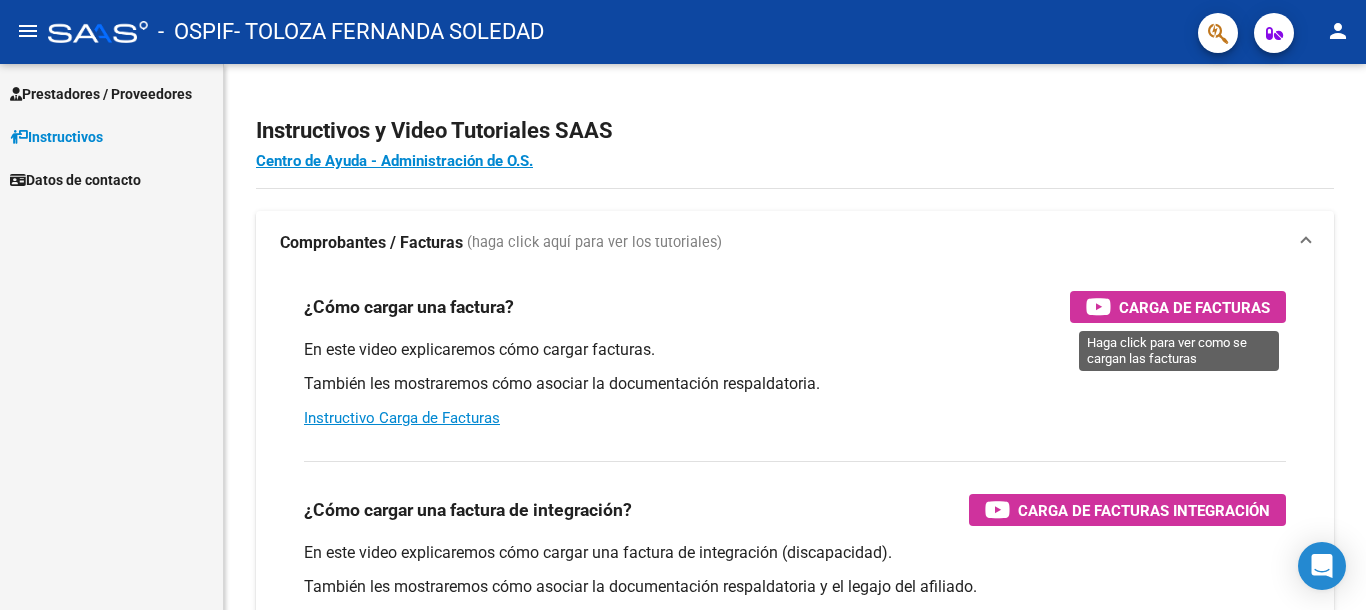 scroll, scrollTop: 0, scrollLeft: 0, axis: both 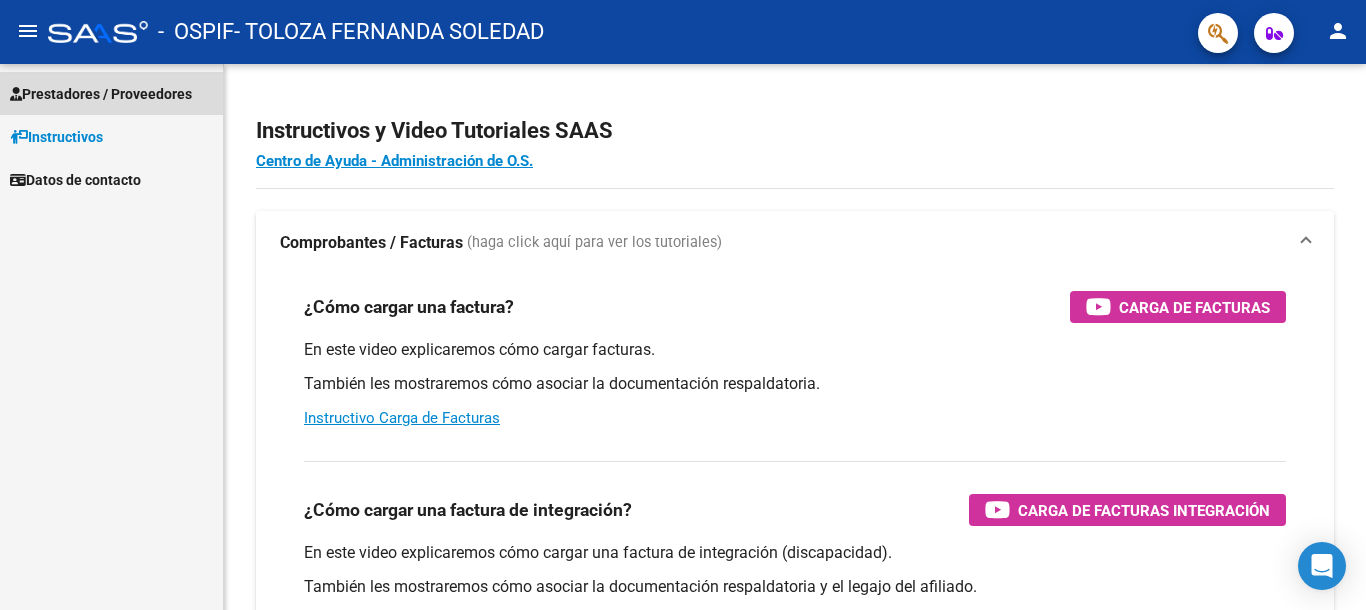 click on "Prestadores / Proveedores" at bounding box center (101, 94) 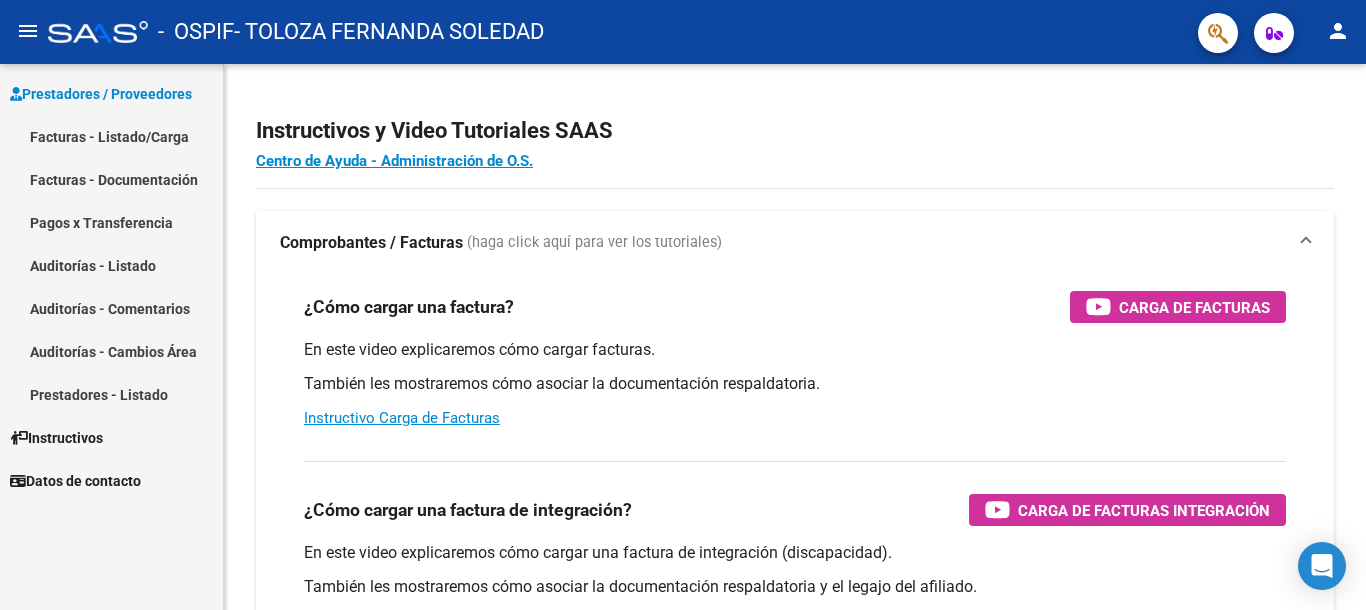 click on "Facturas - Listado/Carga" at bounding box center (111, 136) 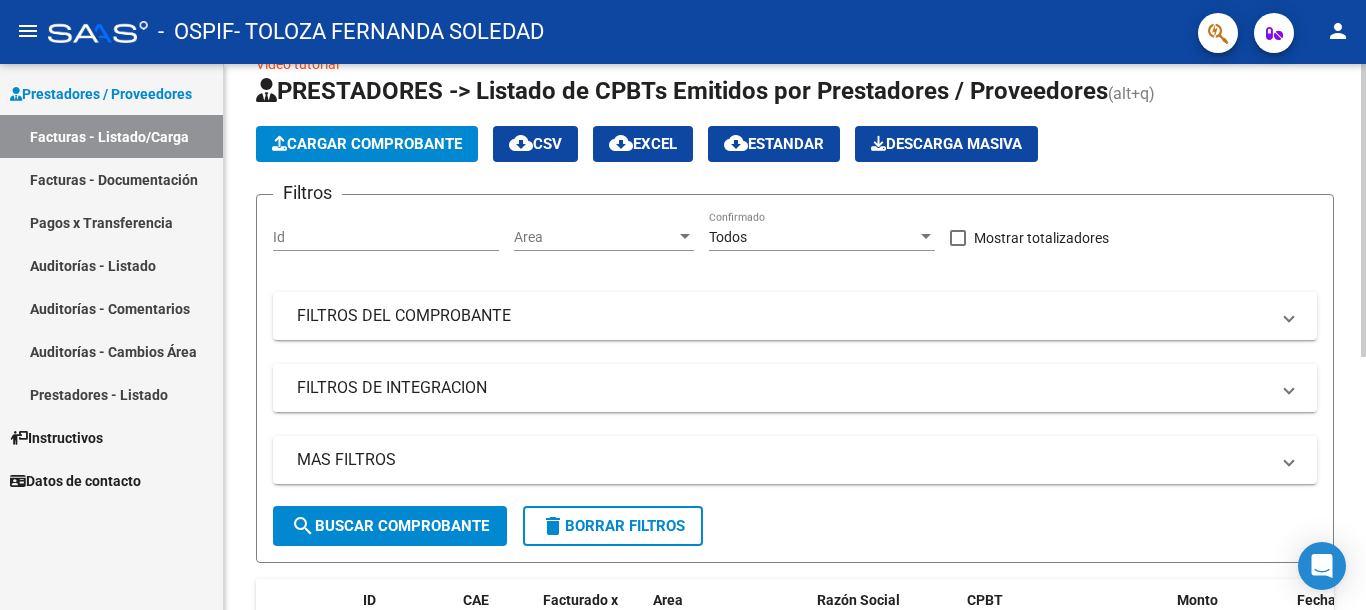 scroll, scrollTop: 0, scrollLeft: 0, axis: both 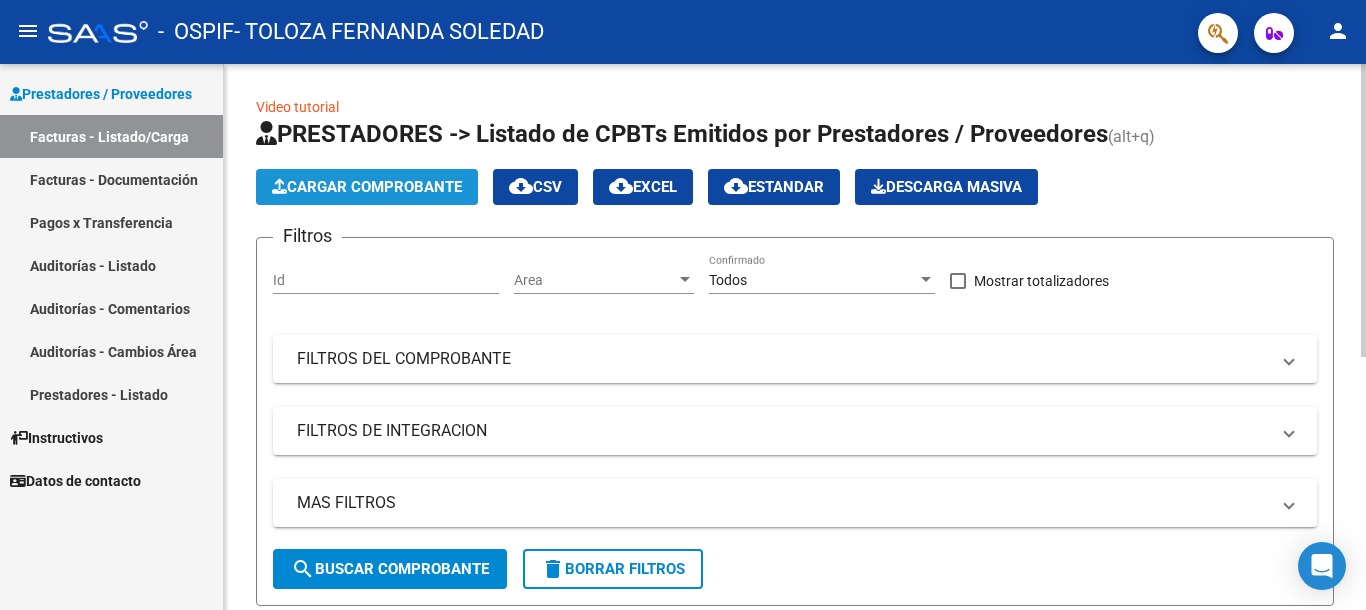 click on "Cargar Comprobante" 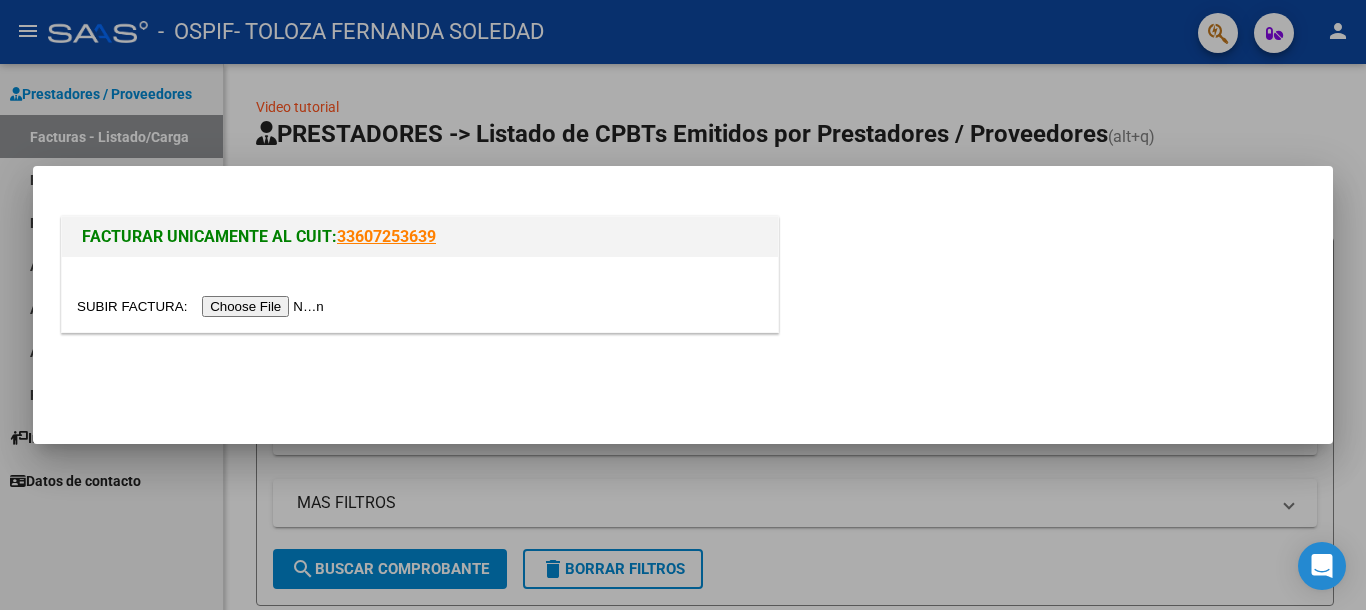 click at bounding box center (203, 306) 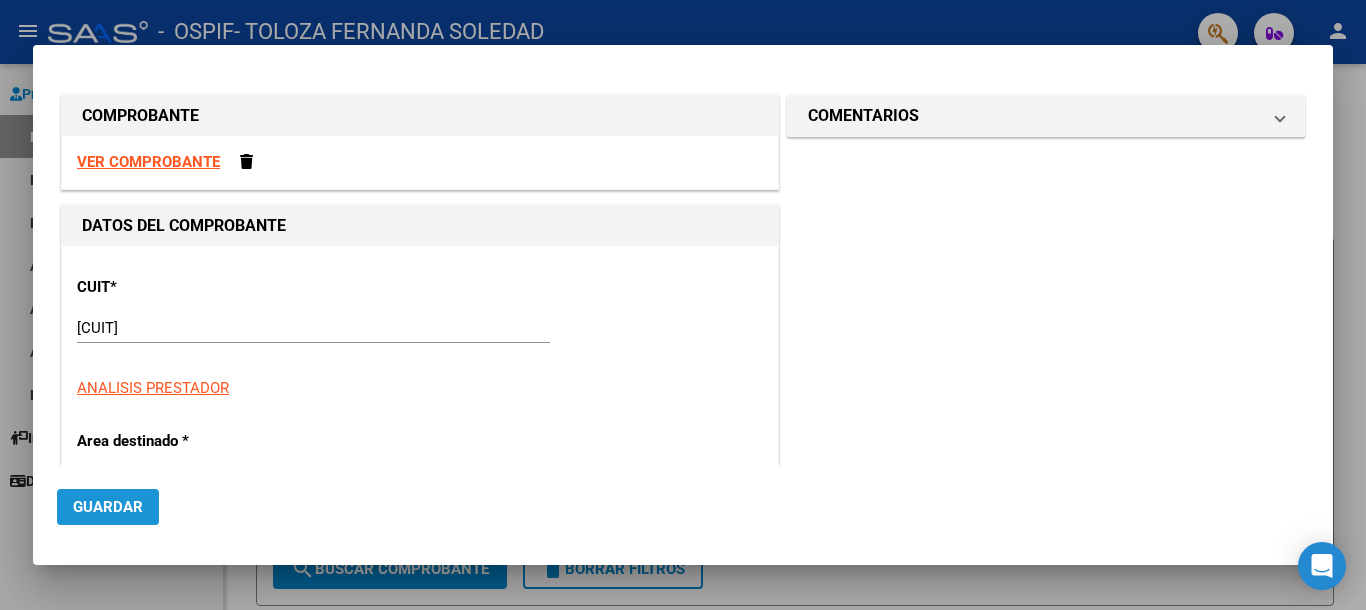 click on "Guardar" 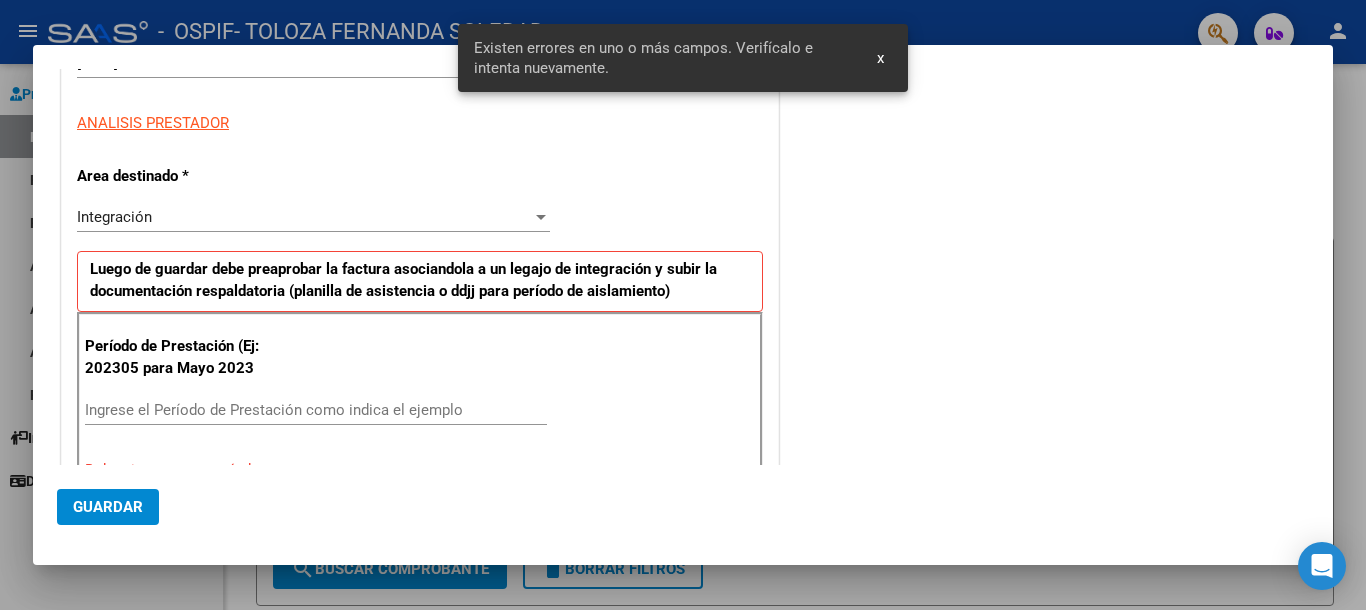 scroll, scrollTop: 387, scrollLeft: 0, axis: vertical 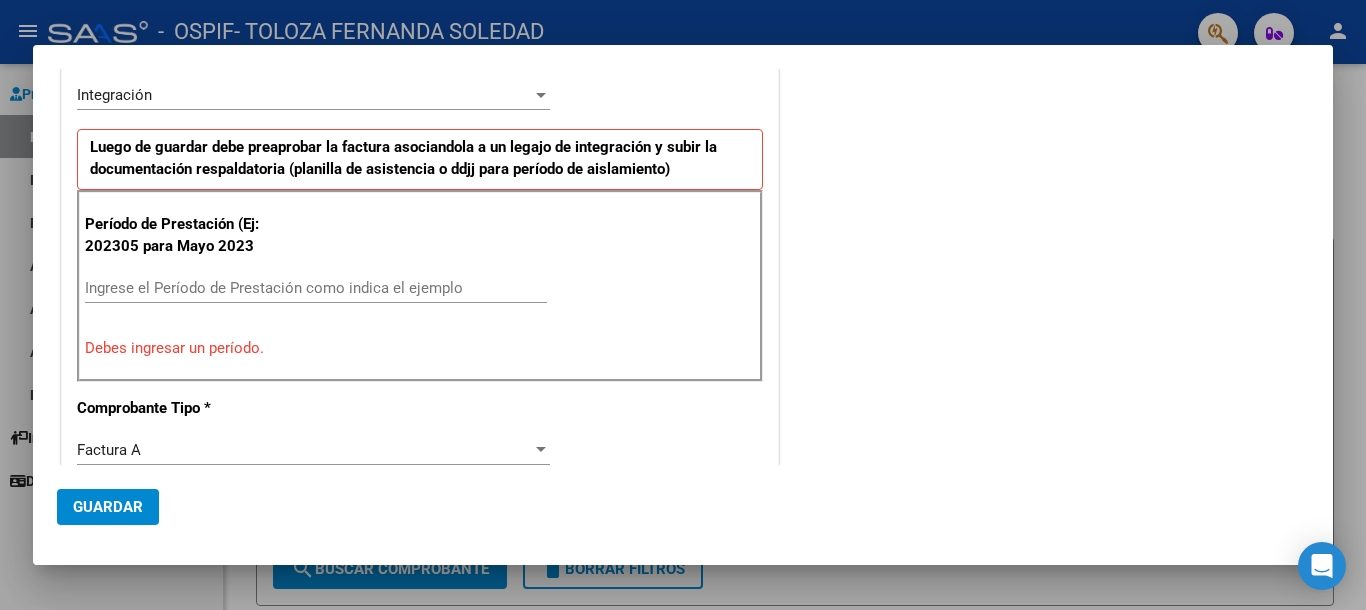 click on "Ingrese el Período de Prestación como indica el ejemplo" at bounding box center [316, 288] 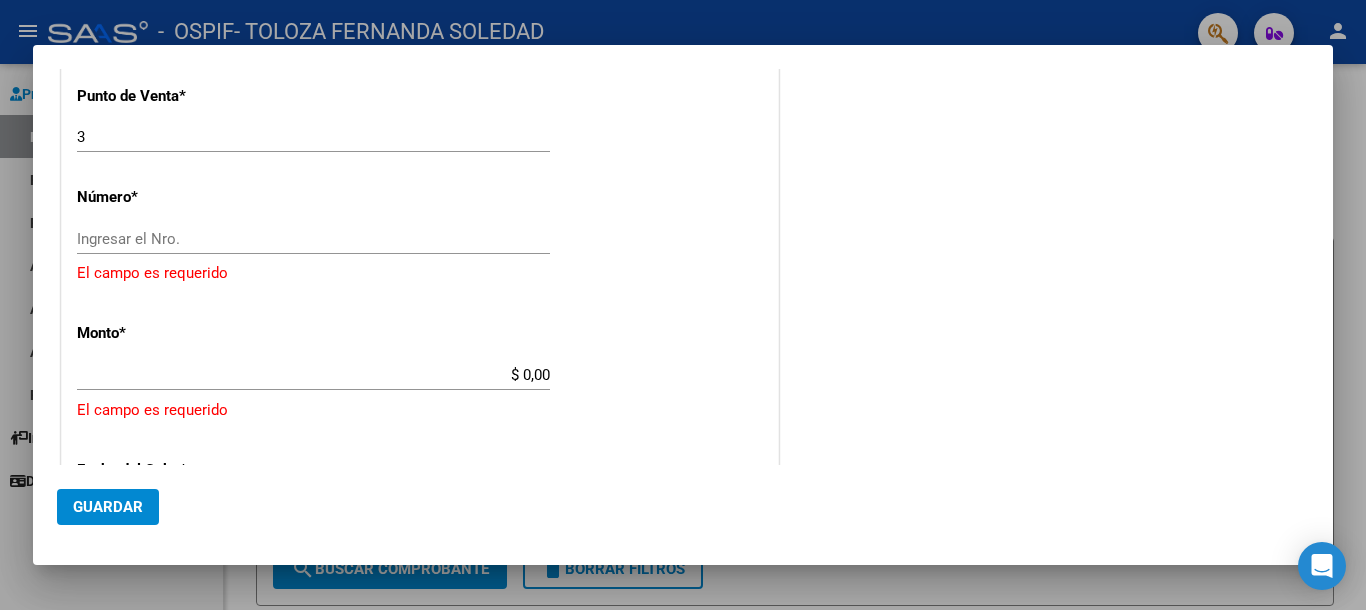 scroll, scrollTop: 787, scrollLeft: 0, axis: vertical 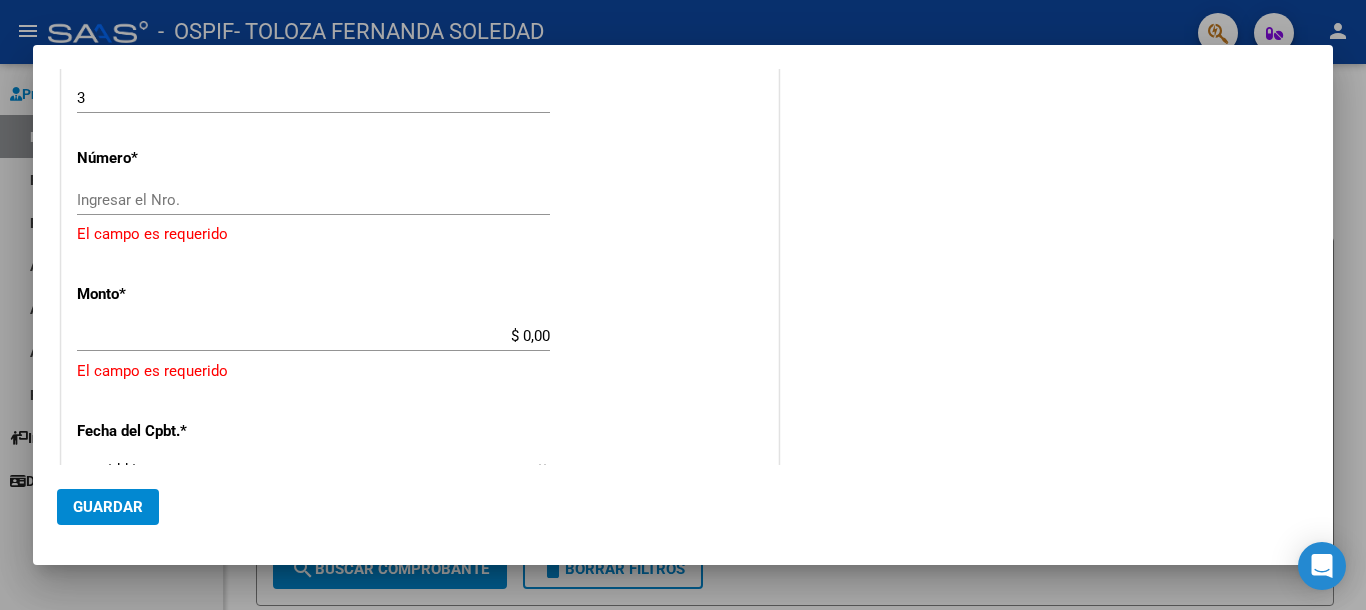 type on "202507" 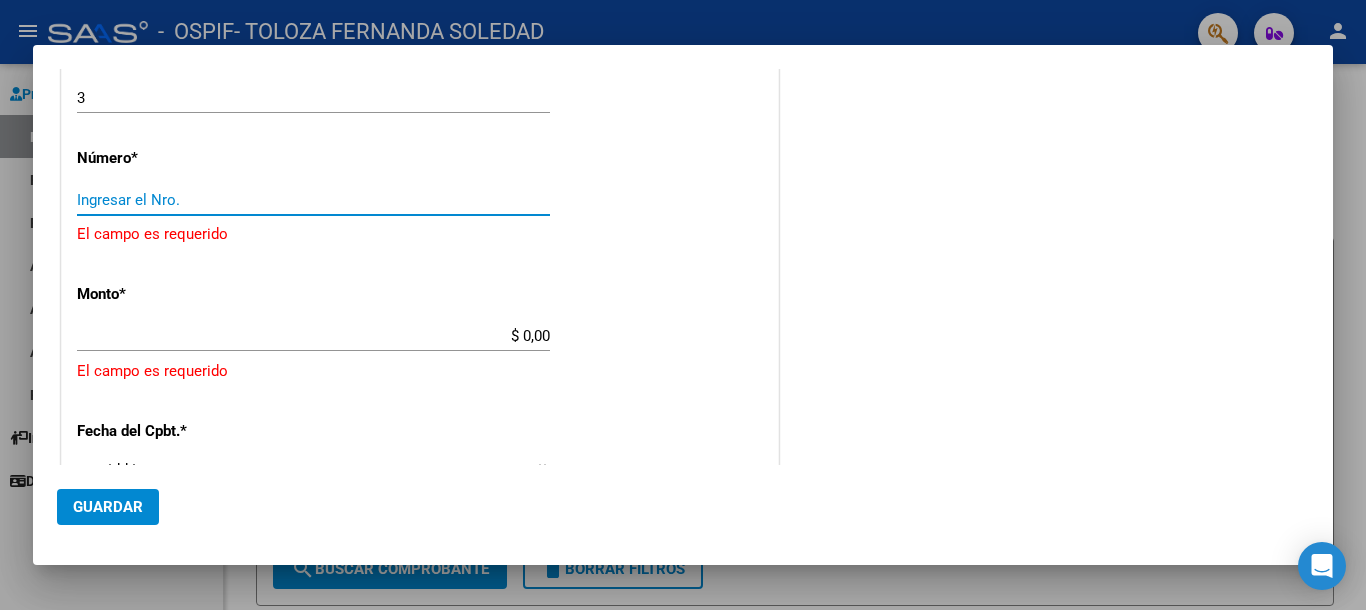click on "Ingresar el Nro." at bounding box center [313, 200] 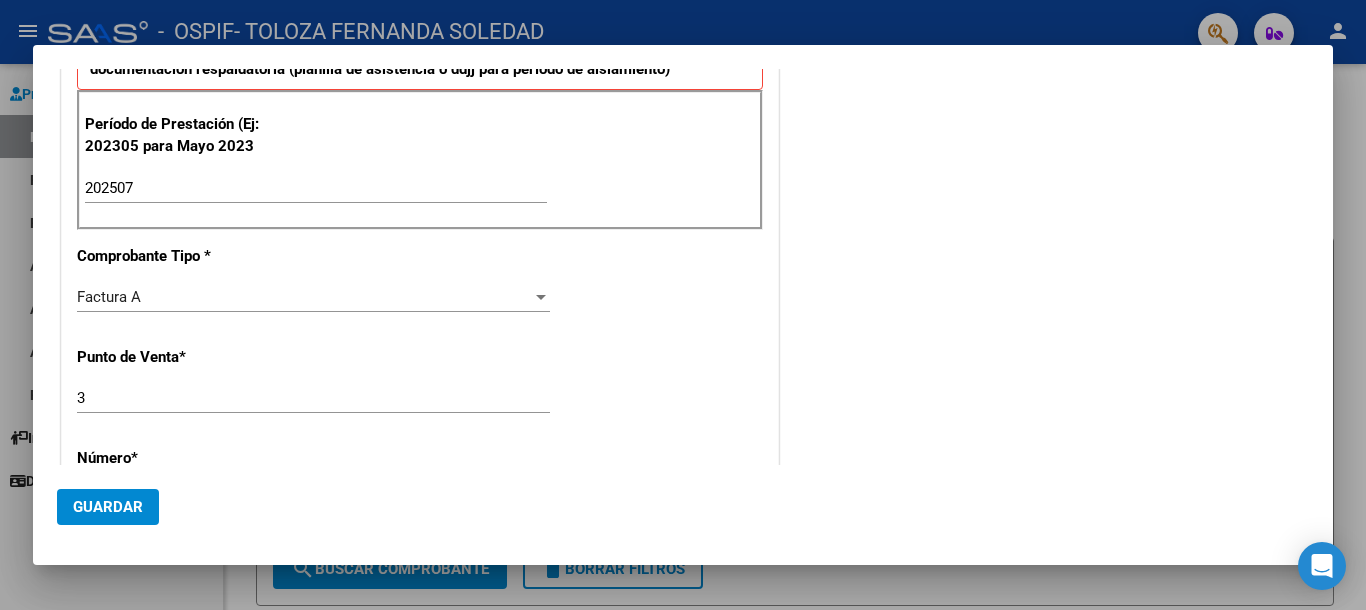 scroll, scrollTop: 587, scrollLeft: 0, axis: vertical 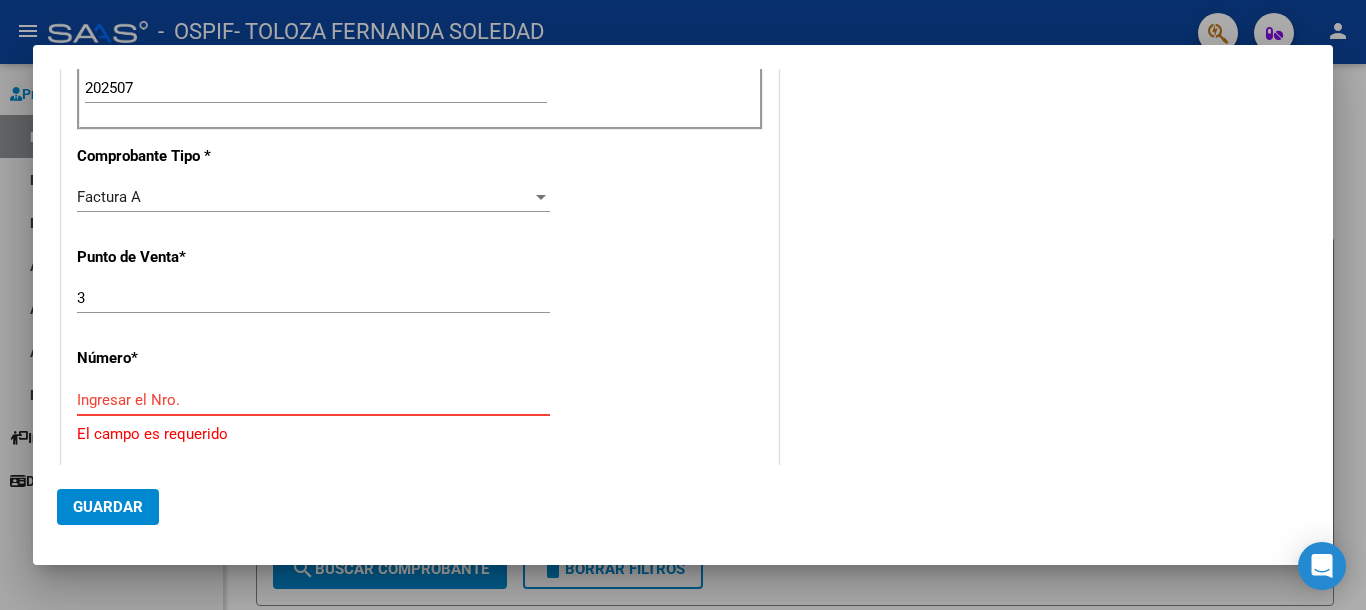 click on "Ingresar el Nro." at bounding box center (313, 400) 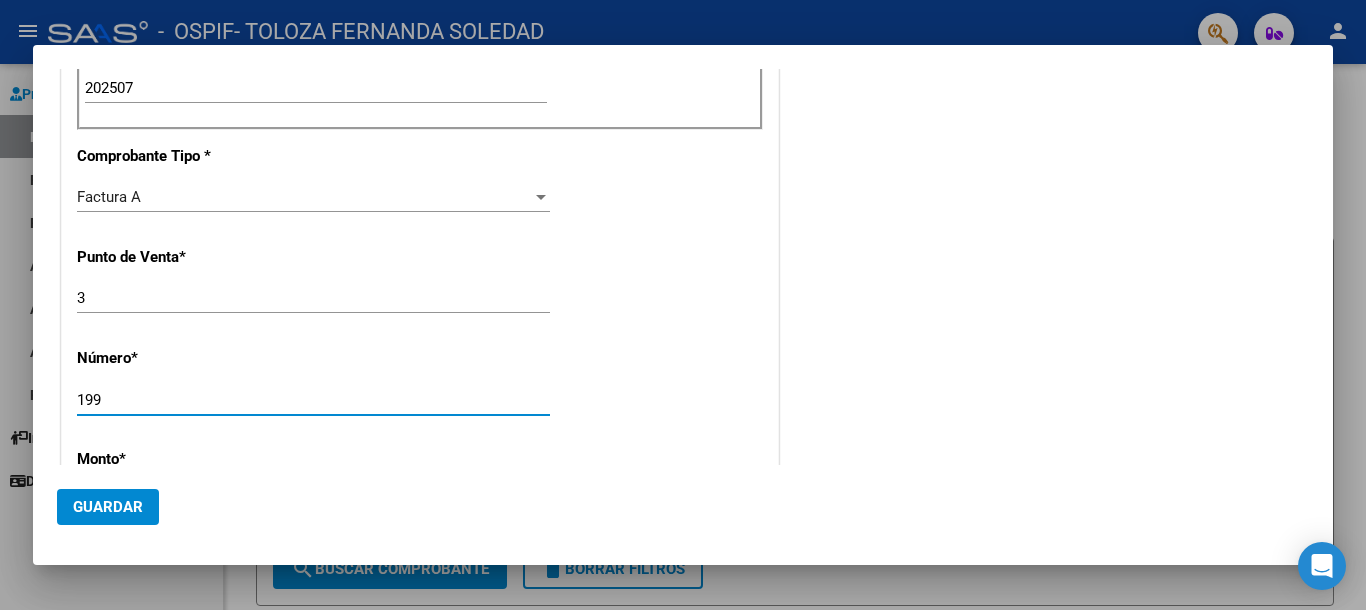 type on "199" 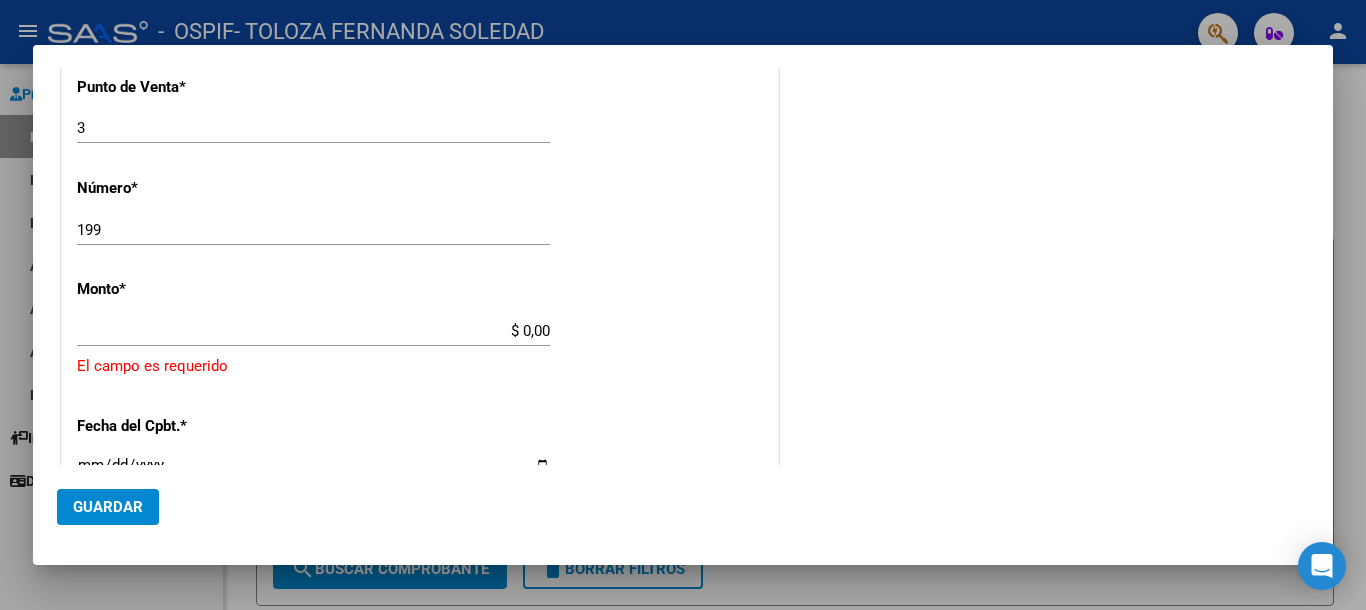 scroll, scrollTop: 787, scrollLeft: 0, axis: vertical 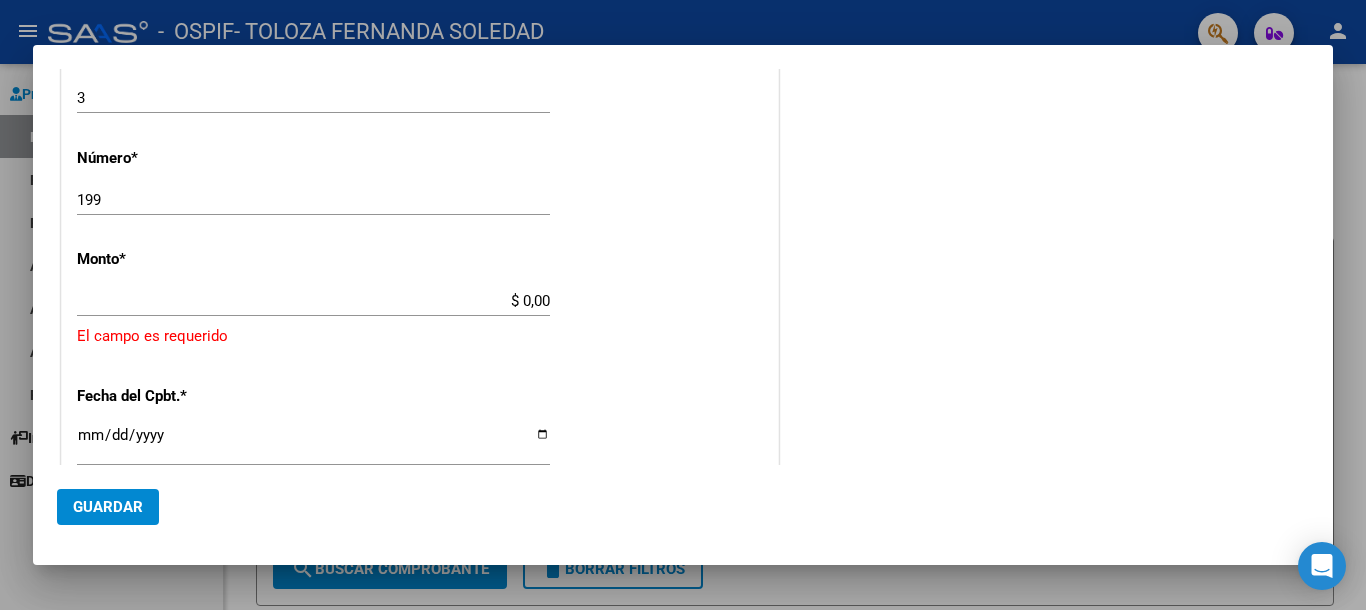 click on "$ 0,00" at bounding box center (313, 301) 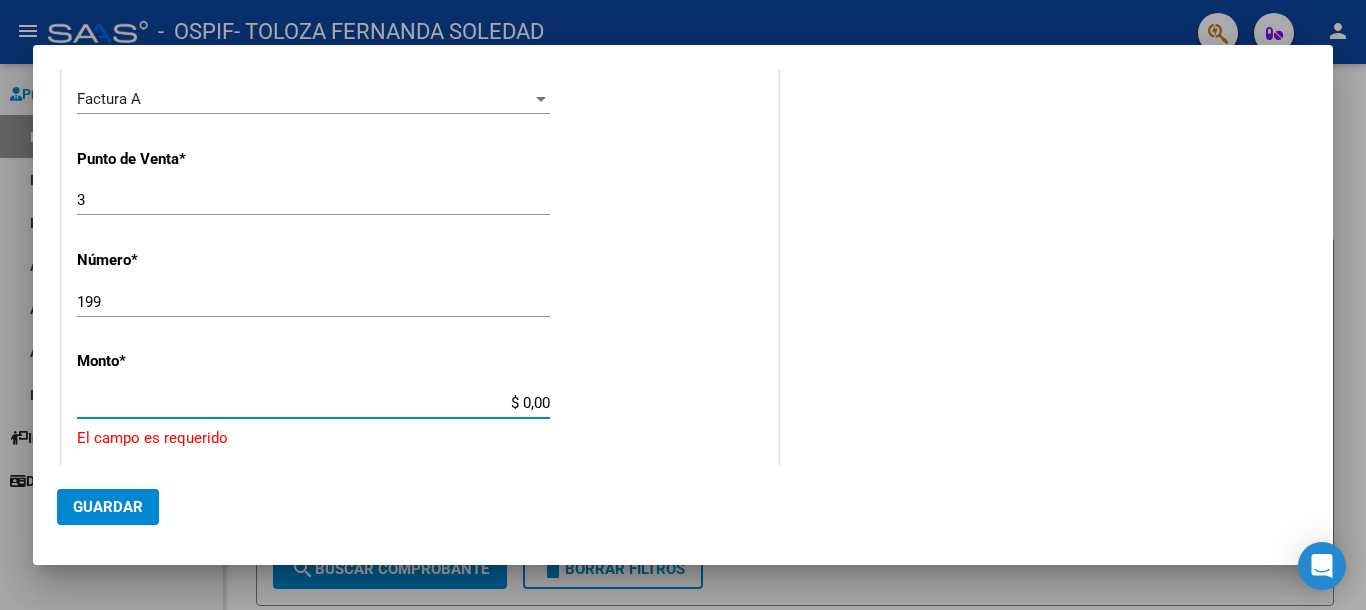 scroll, scrollTop: 718, scrollLeft: 0, axis: vertical 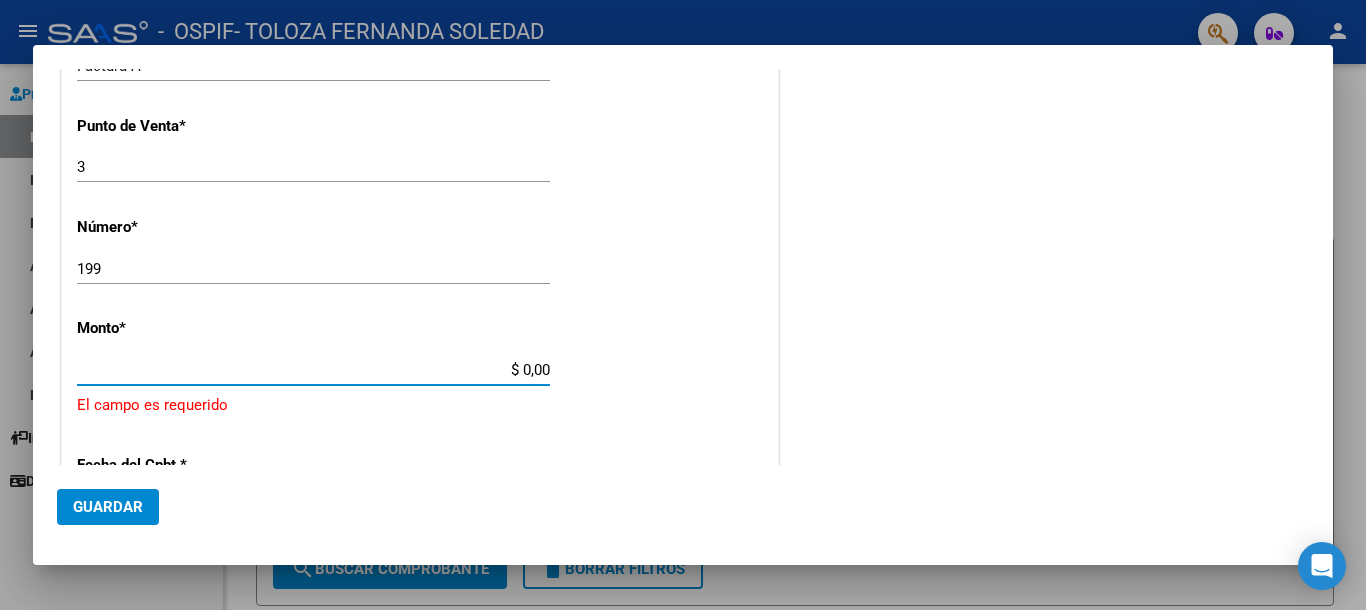 click on "$ 0,00" at bounding box center [313, 370] 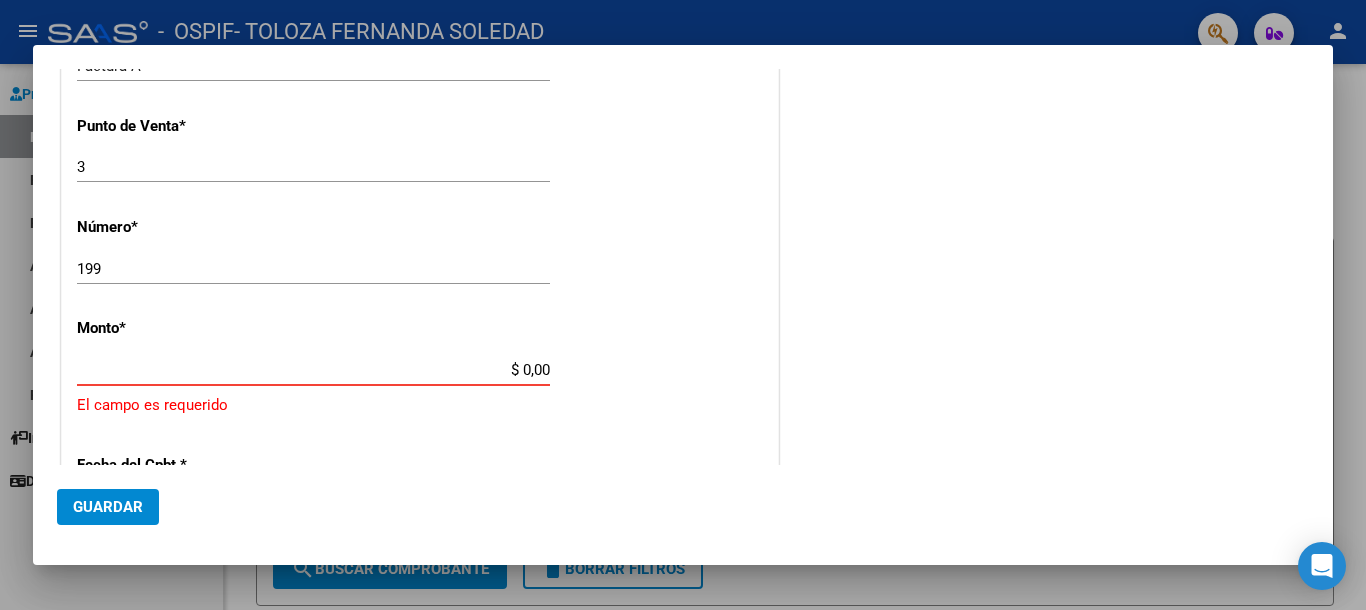 click on "$ 0,00" at bounding box center (313, 370) 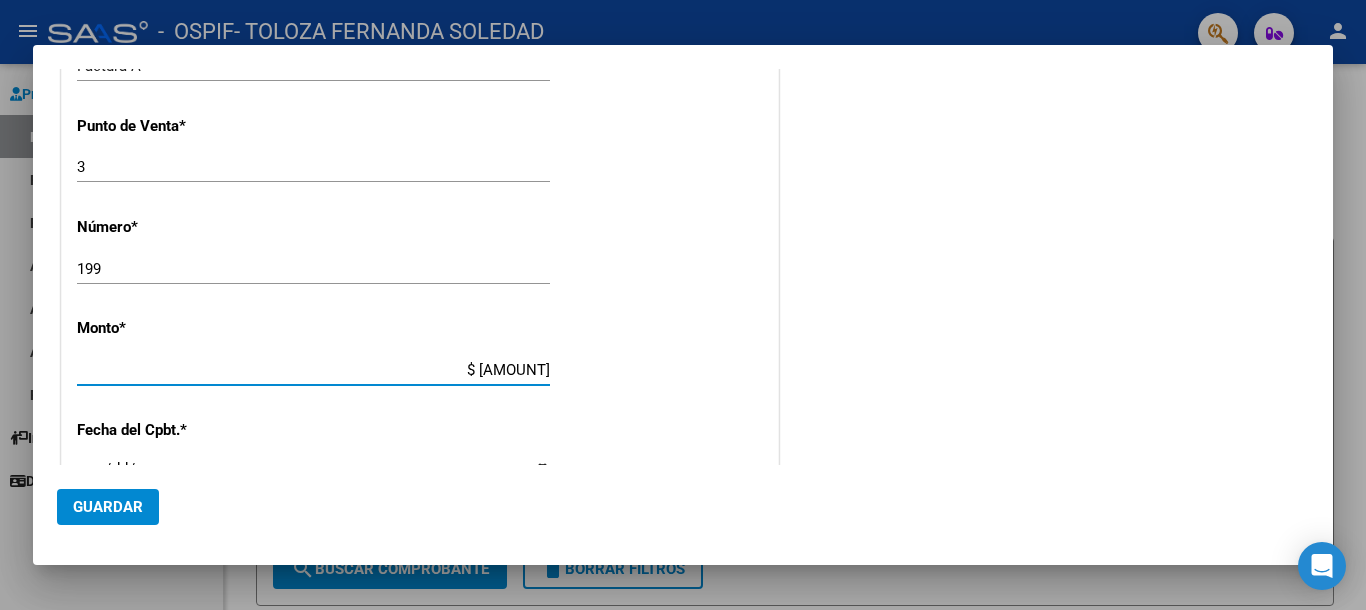 drag, startPoint x: 538, startPoint y: 369, endPoint x: 546, endPoint y: 379, distance: 12.806249 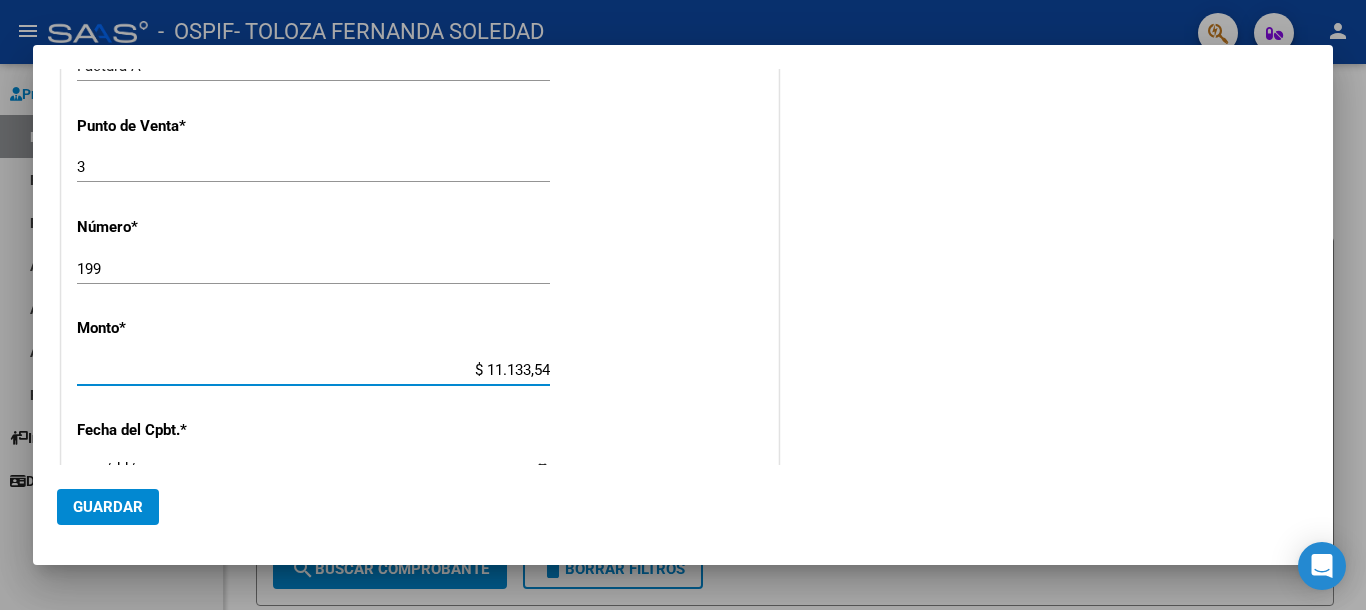 type on "$ 111.335,49" 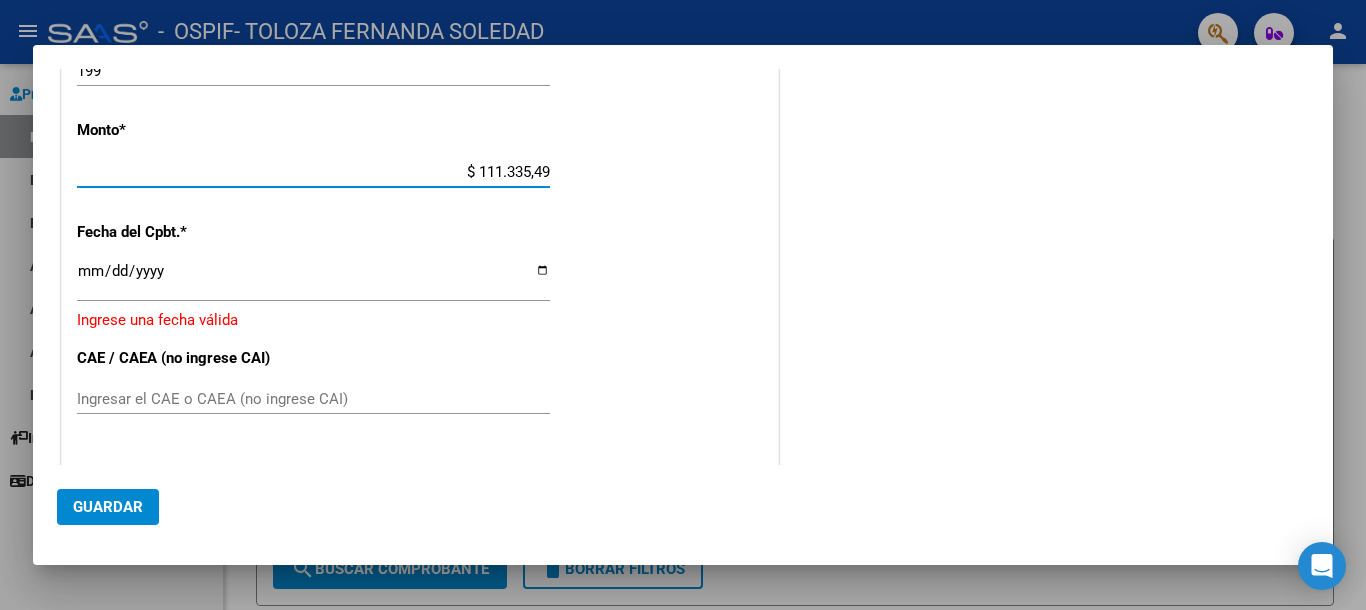 scroll, scrollTop: 918, scrollLeft: 0, axis: vertical 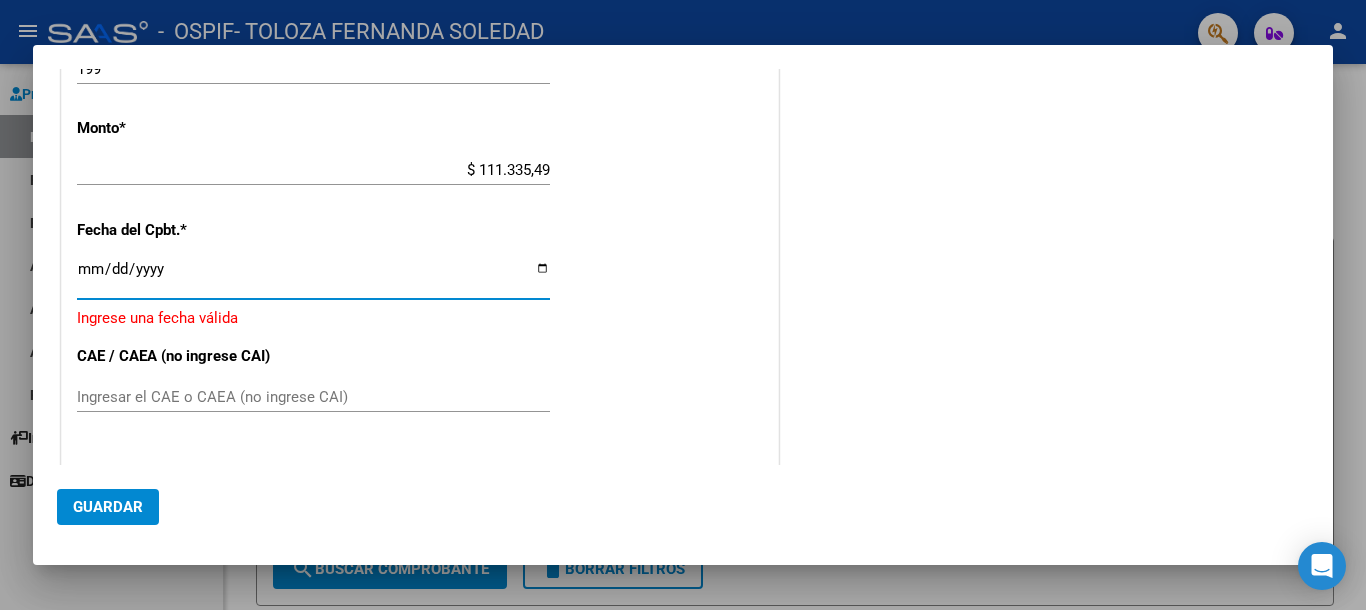 click on "Ingresar la fecha" at bounding box center (313, 277) 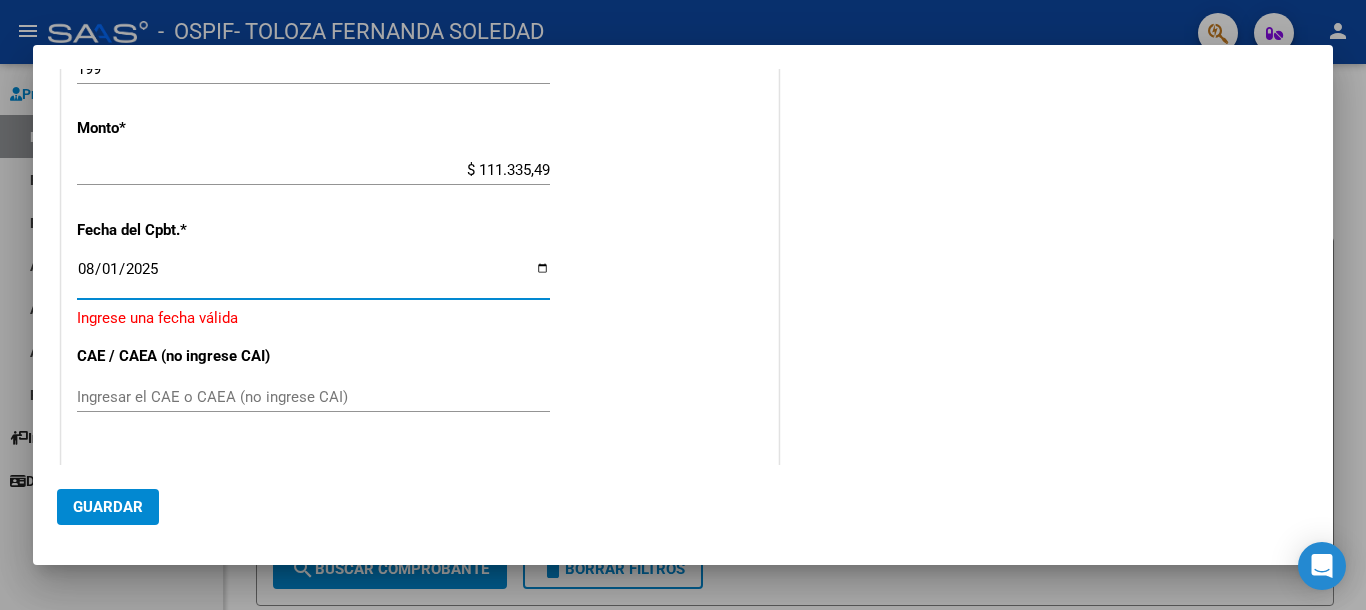 type on "2025-08-01" 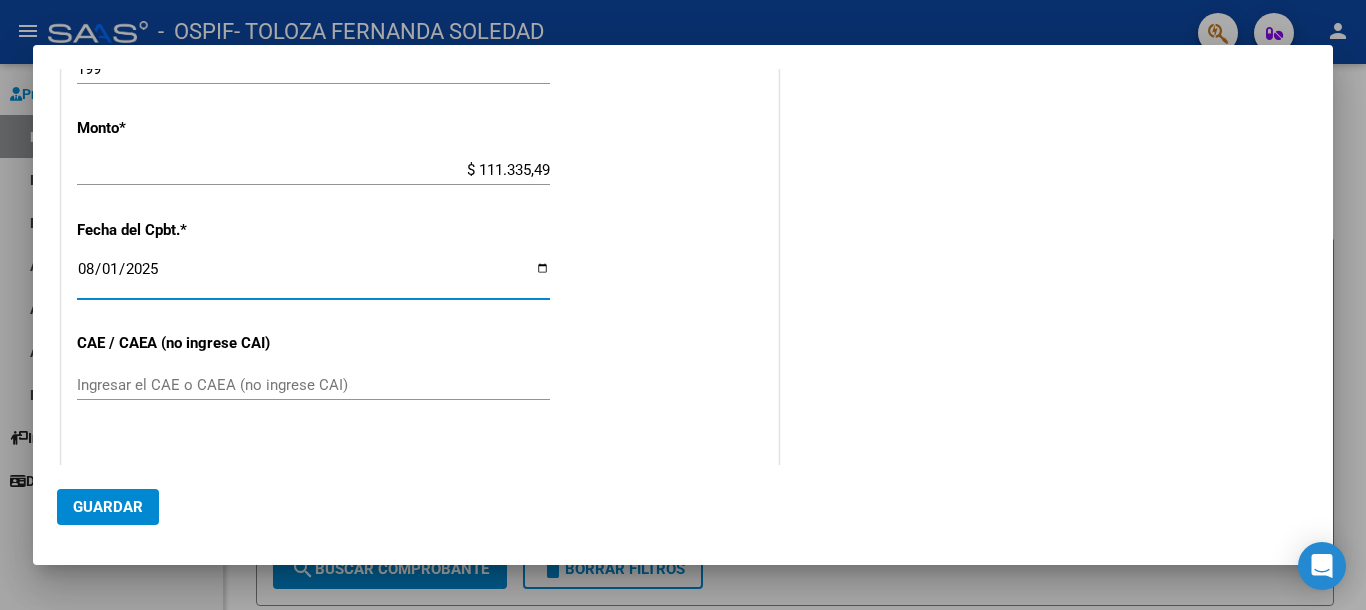 click on "Ingresar el CAE o CAEA (no ingrese CAI)" at bounding box center [313, 385] 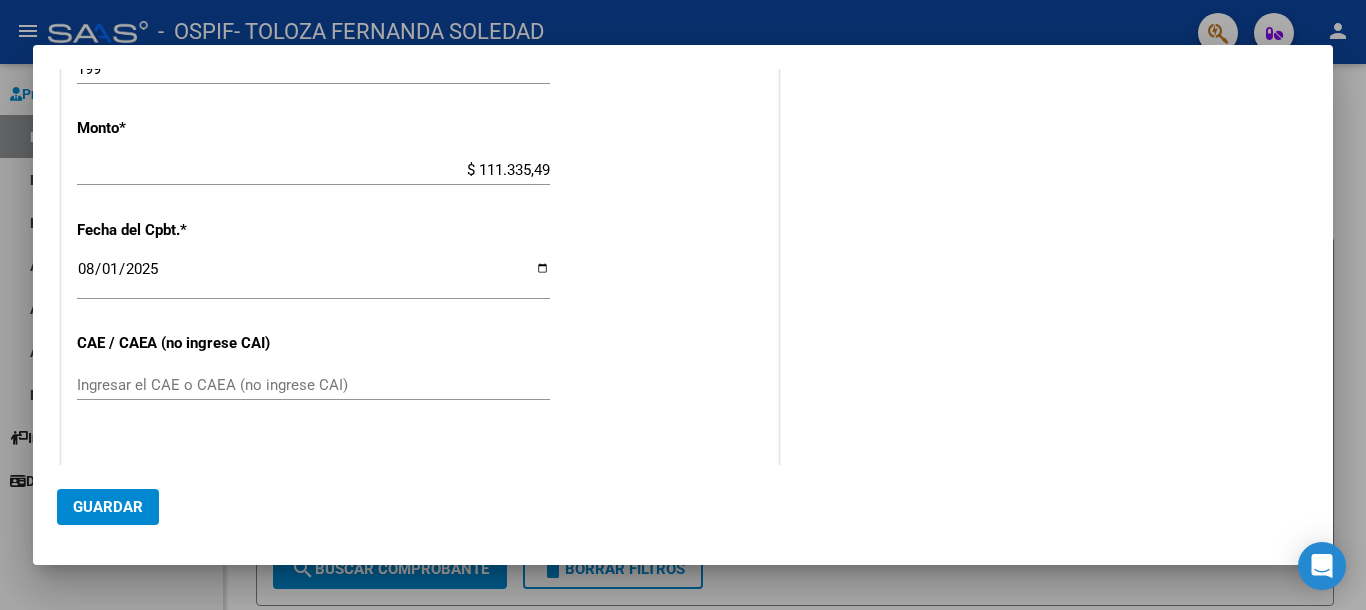 click on "Ingresar el CAE o CAEA (no ingrese CAI)" 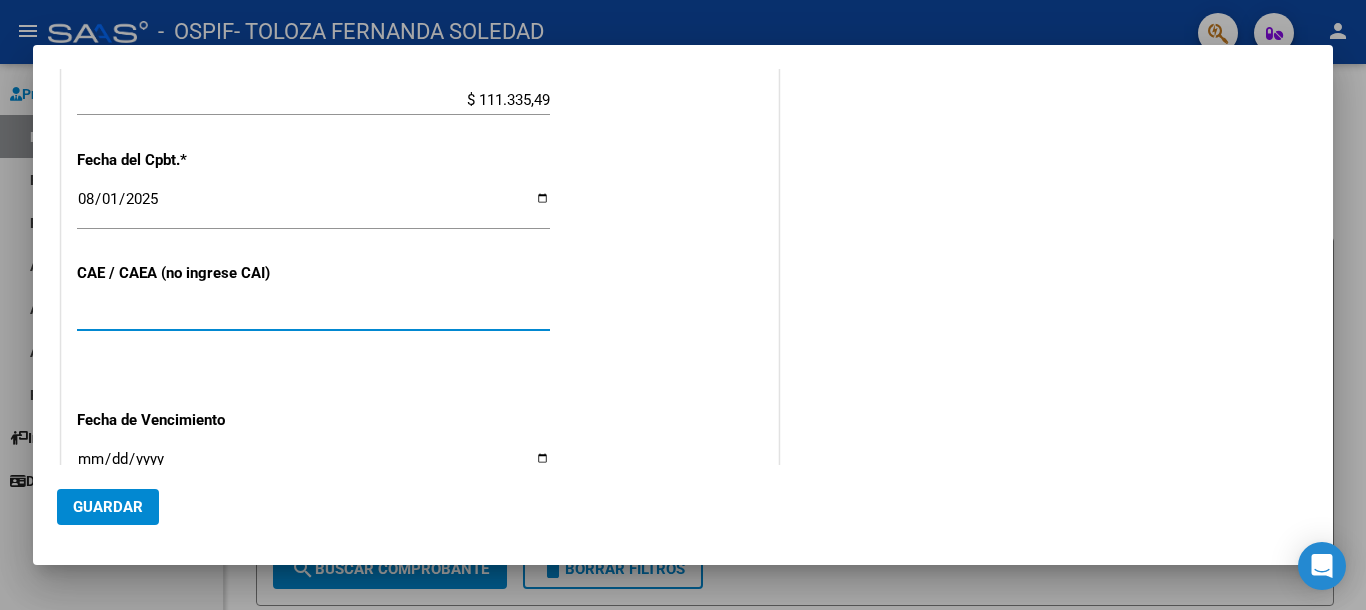 scroll, scrollTop: 1218, scrollLeft: 0, axis: vertical 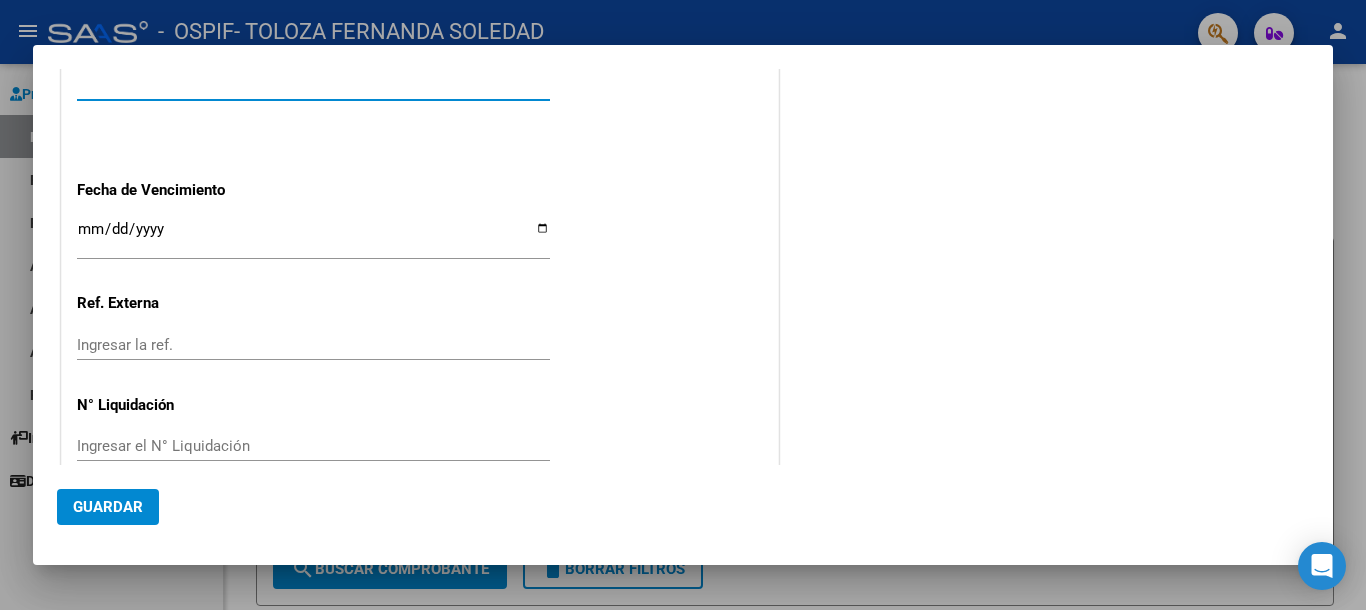 type on "[NUMBER]" 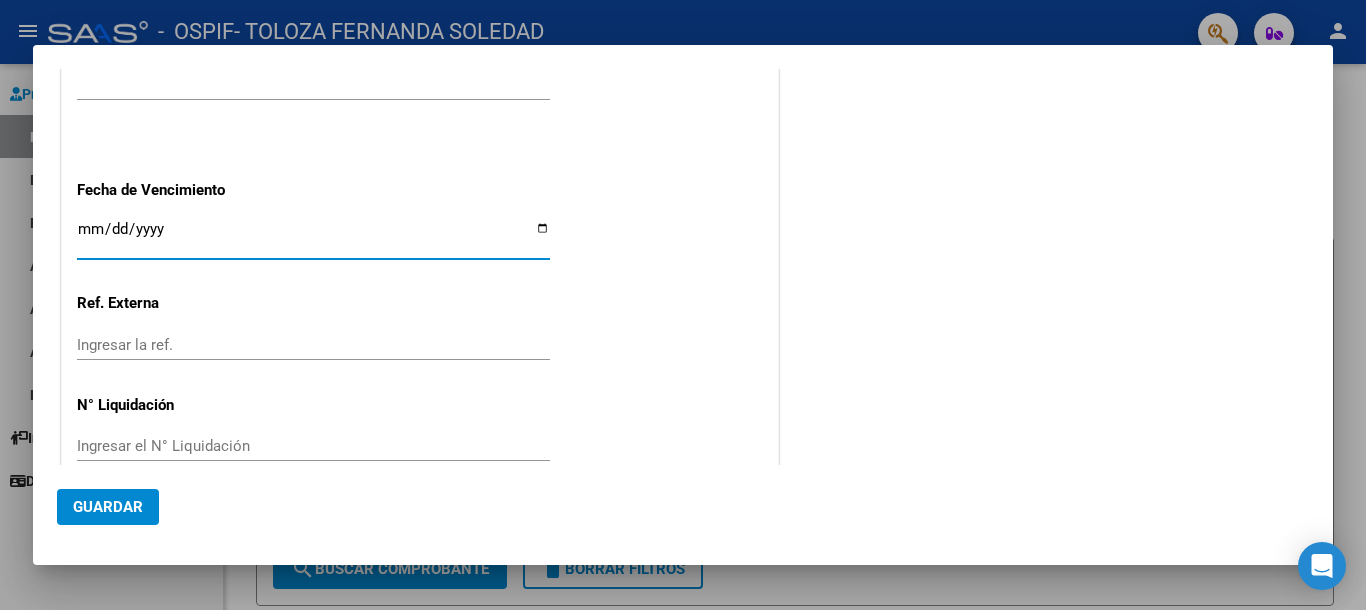 type on "2025-08-11" 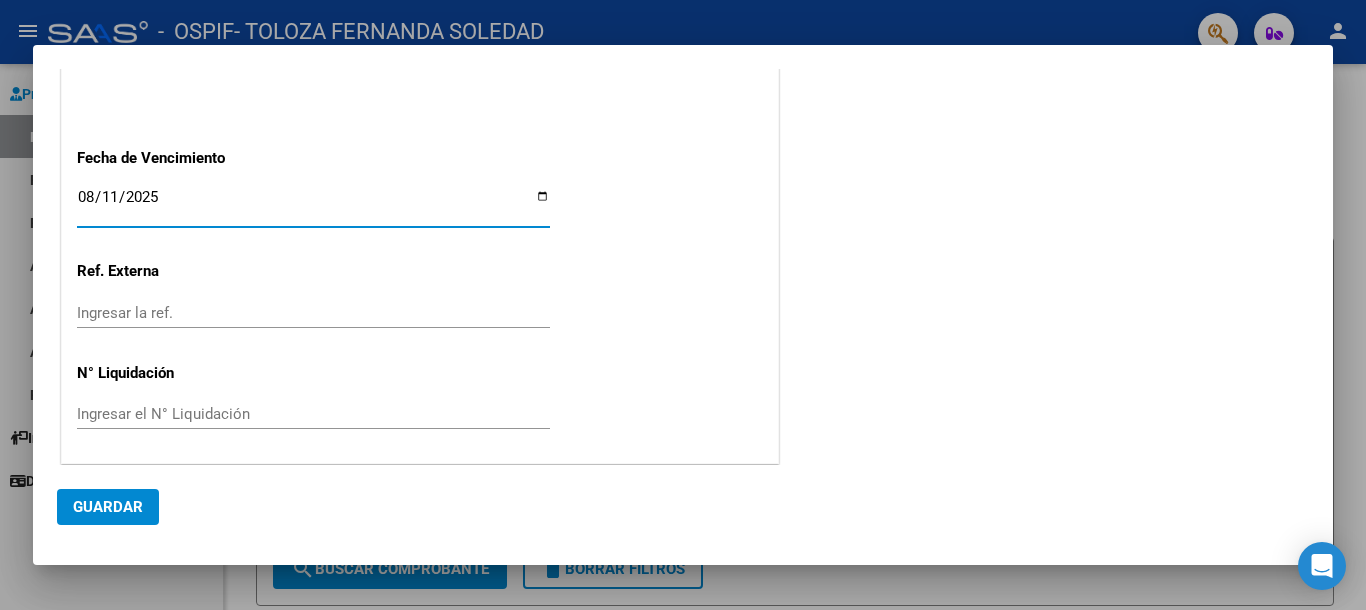 scroll, scrollTop: 1252, scrollLeft: 0, axis: vertical 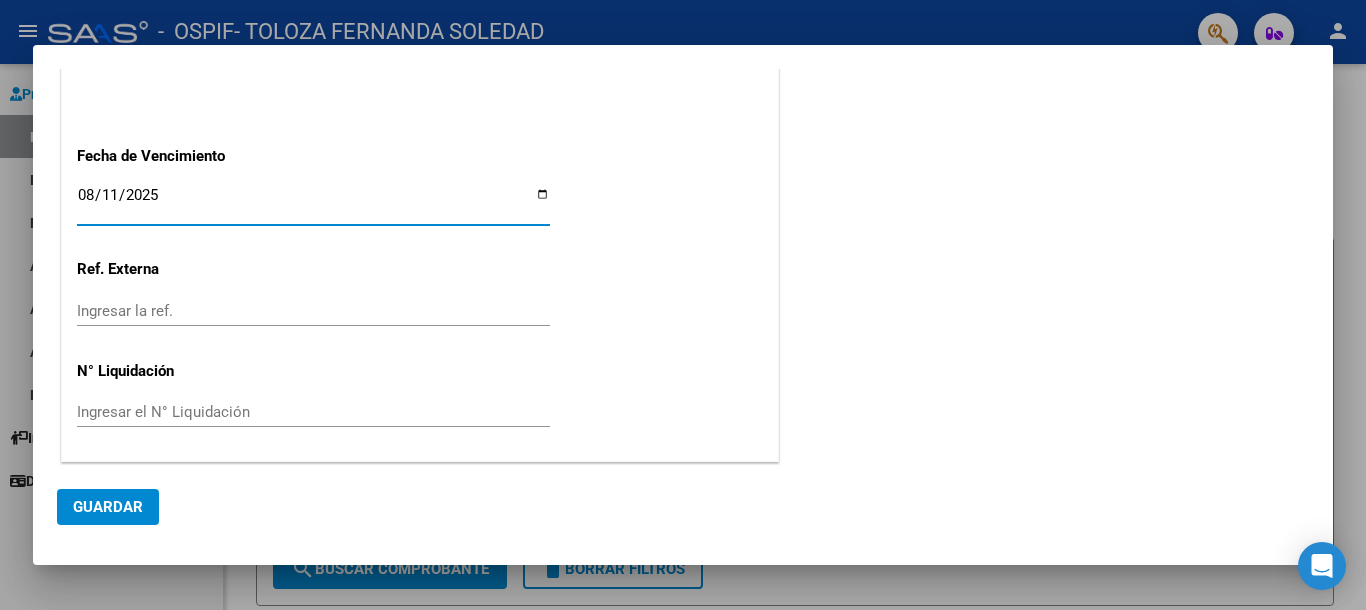 click on "Guardar" 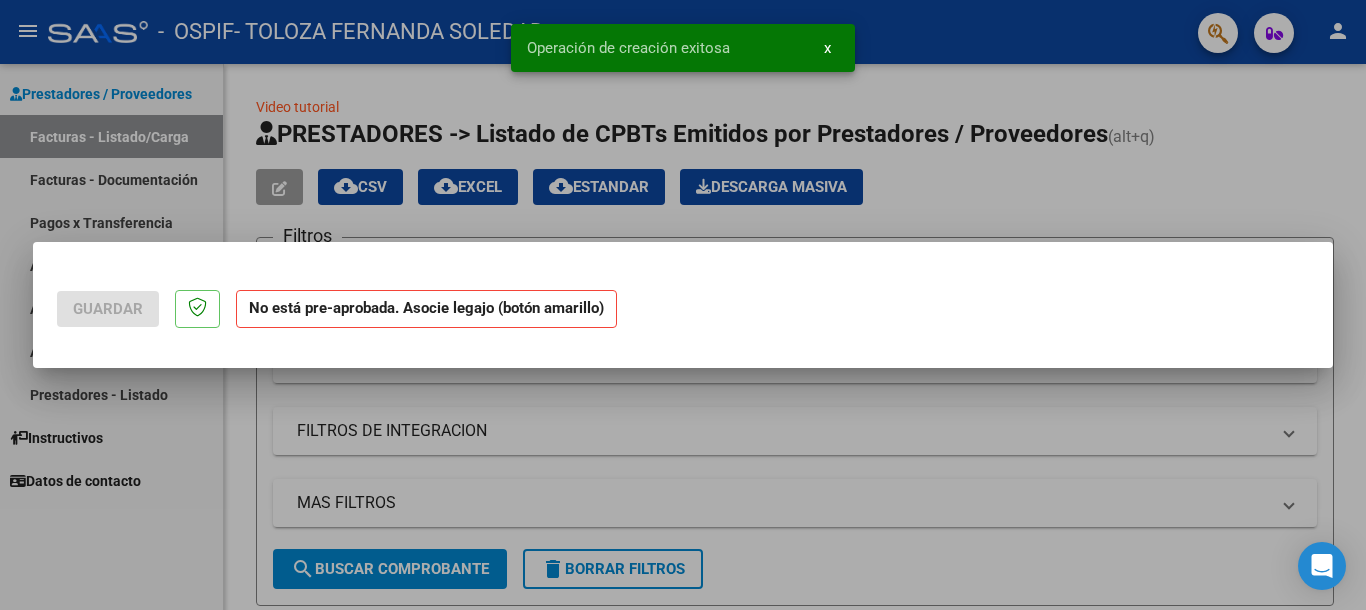 scroll, scrollTop: 0, scrollLeft: 0, axis: both 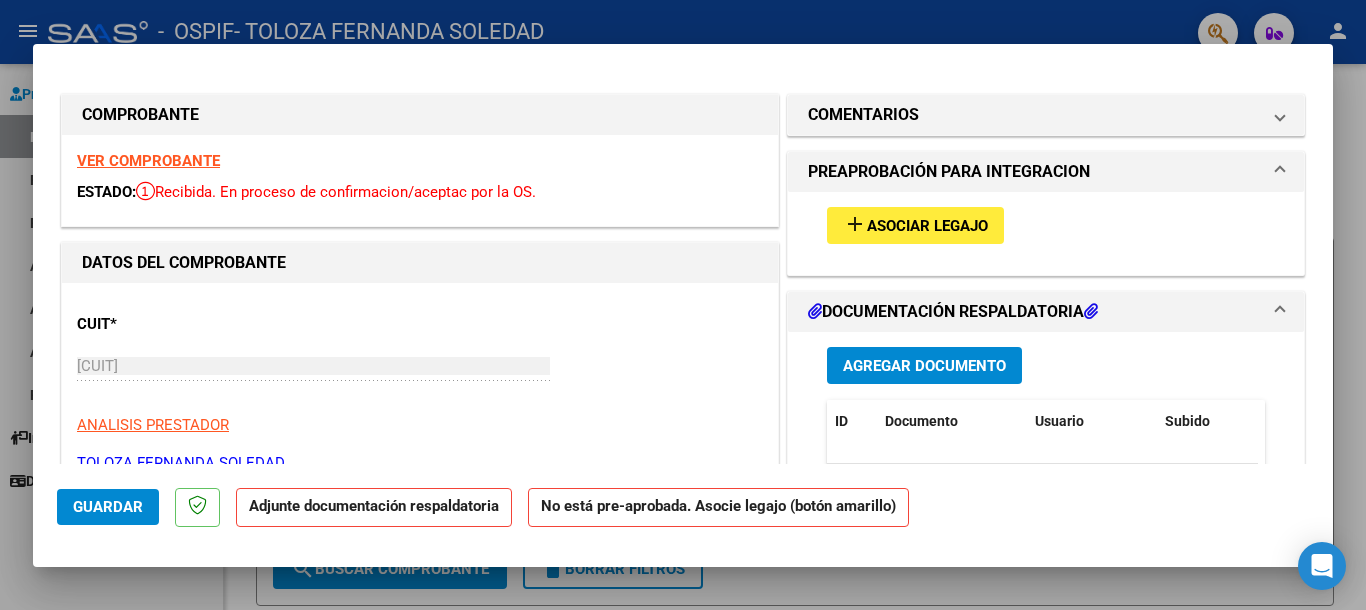 click on "add" at bounding box center (855, 224) 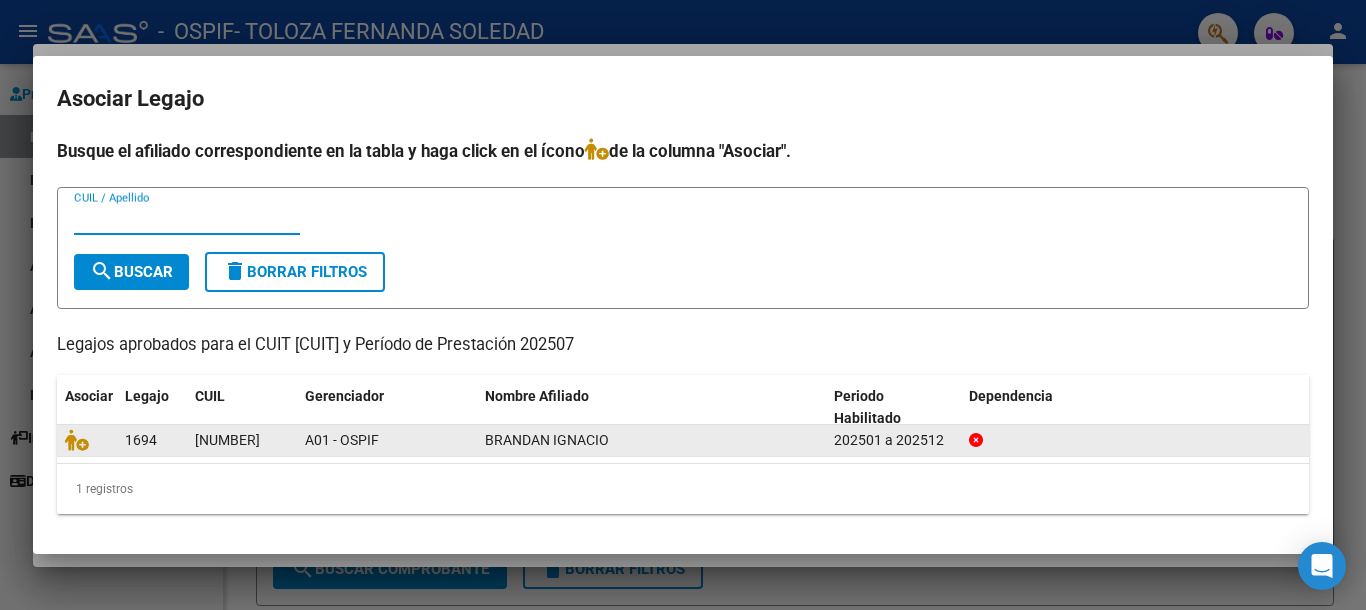 click on "BRANDAN IGNACIO" 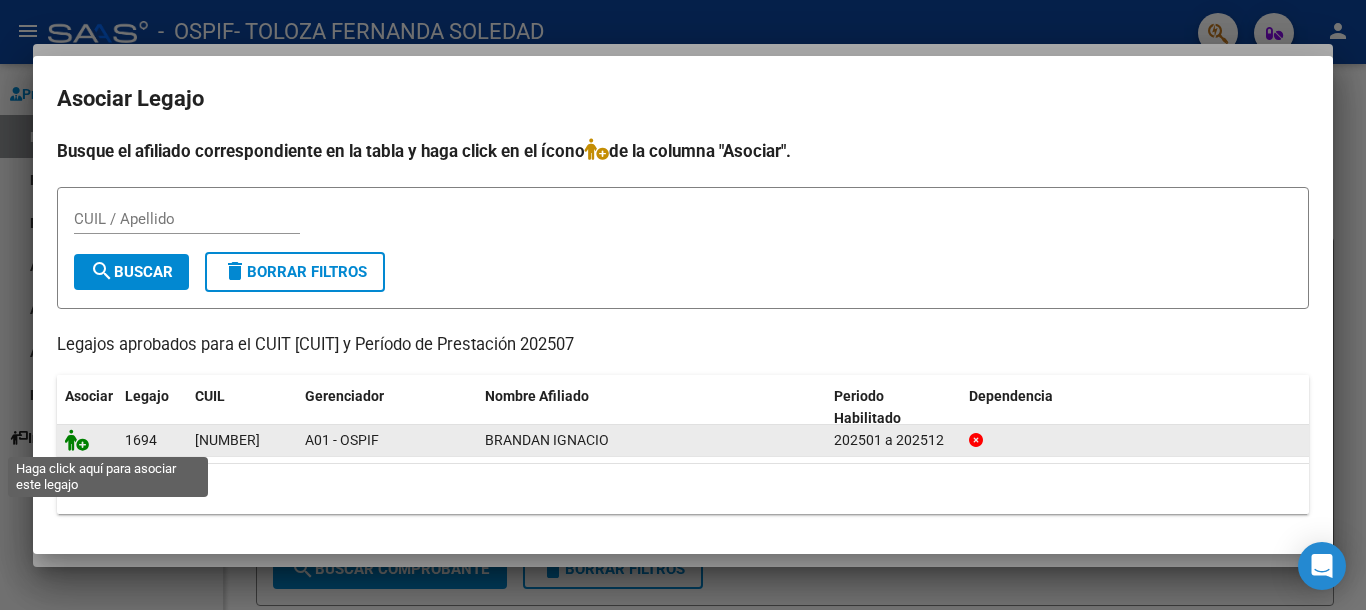 click 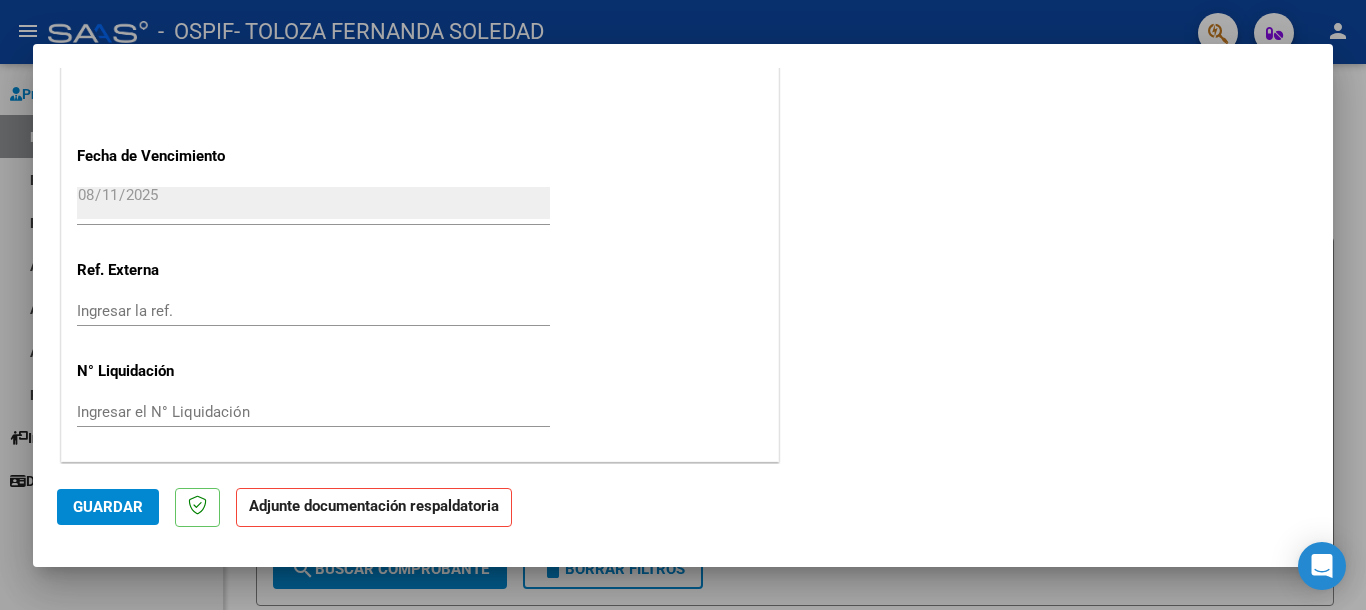 scroll, scrollTop: 1320, scrollLeft: 0, axis: vertical 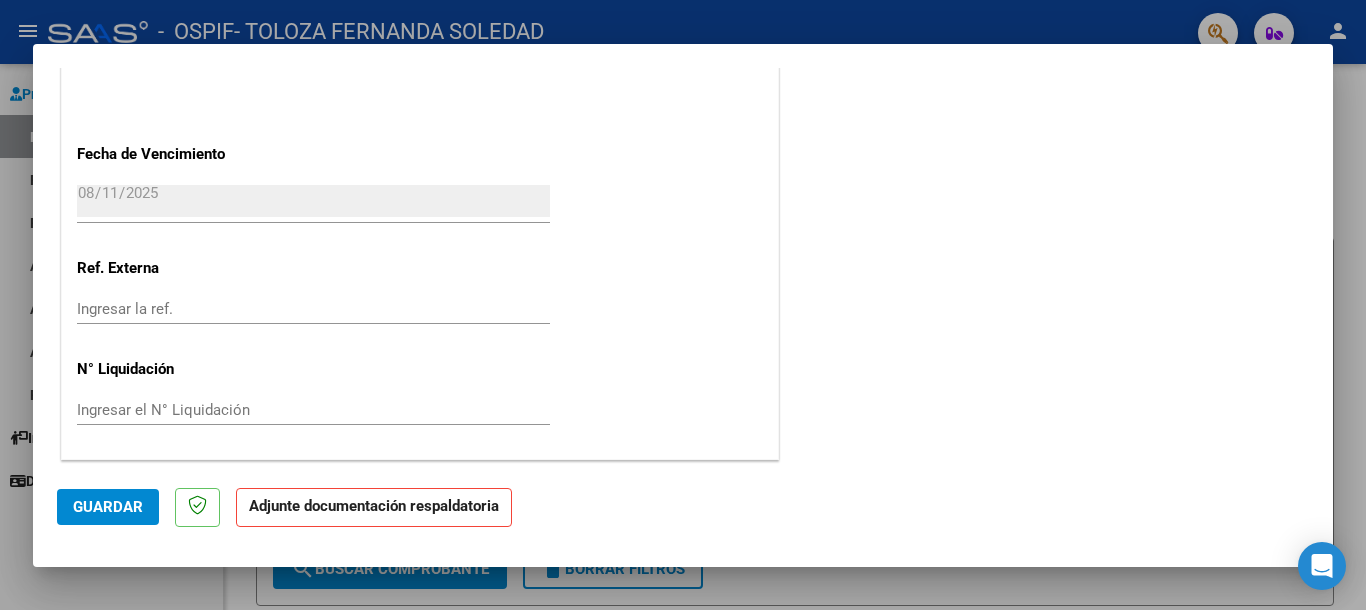 click on "Guardar" 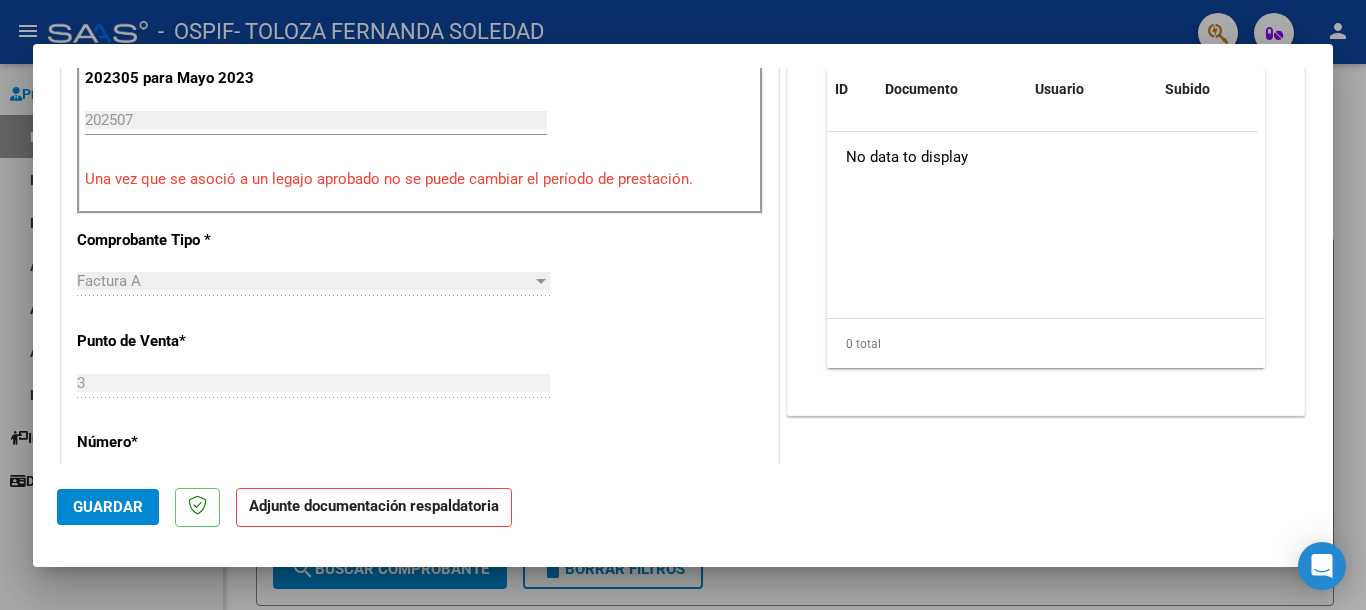 scroll, scrollTop: 400, scrollLeft: 0, axis: vertical 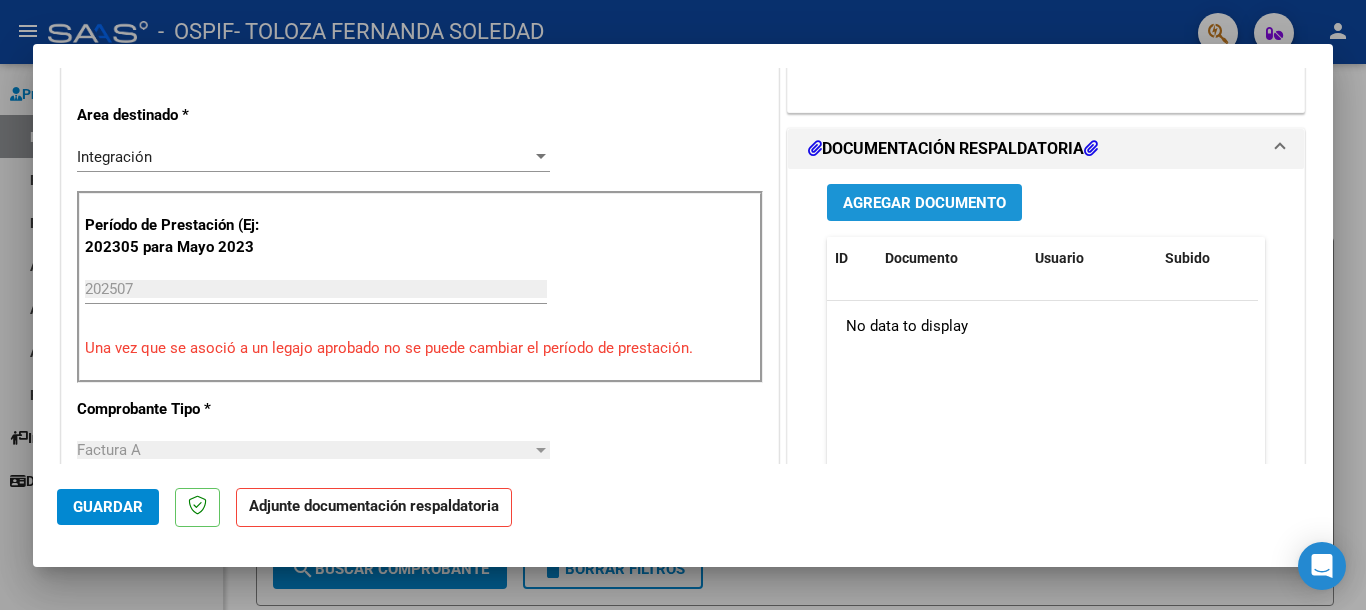 click on "Agregar Documento" at bounding box center (924, 203) 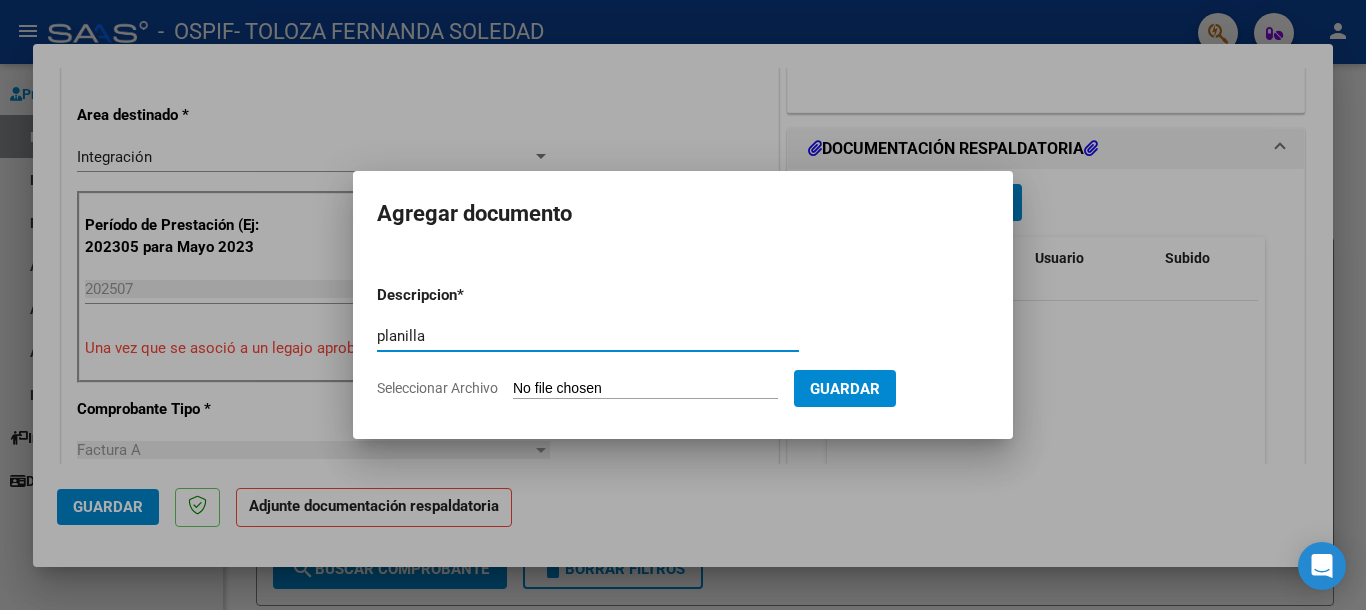 type on "planilla" 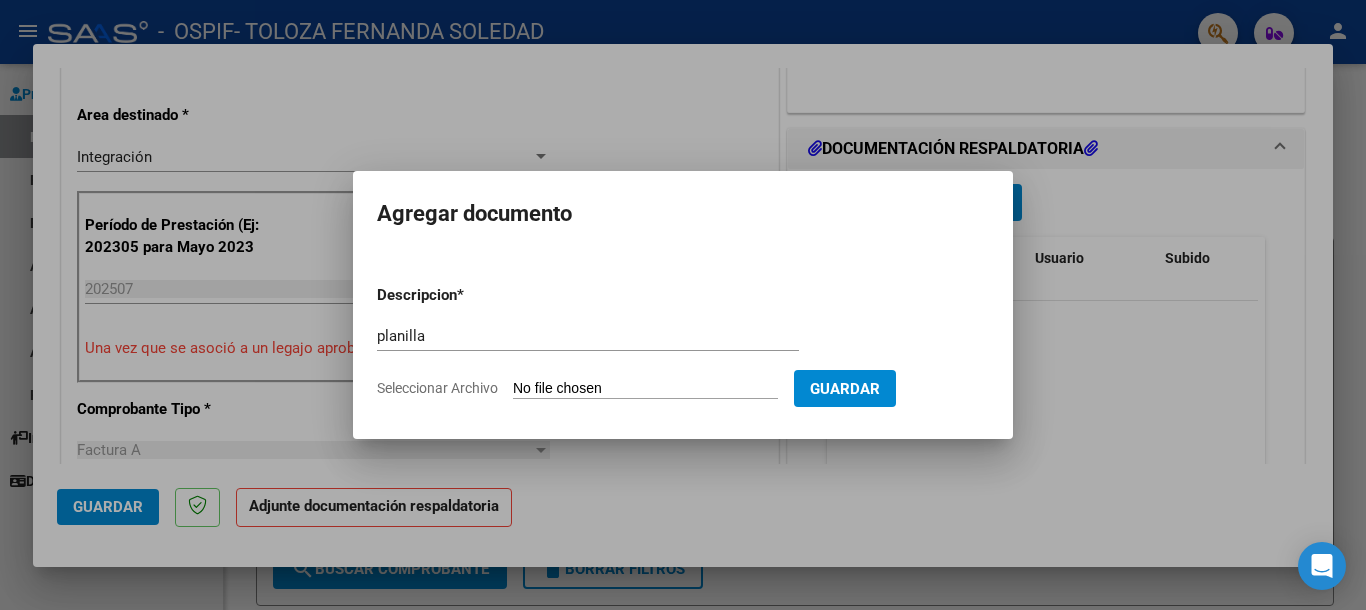 type on "C:\fakepath\[NAME] [DATE].pdf" 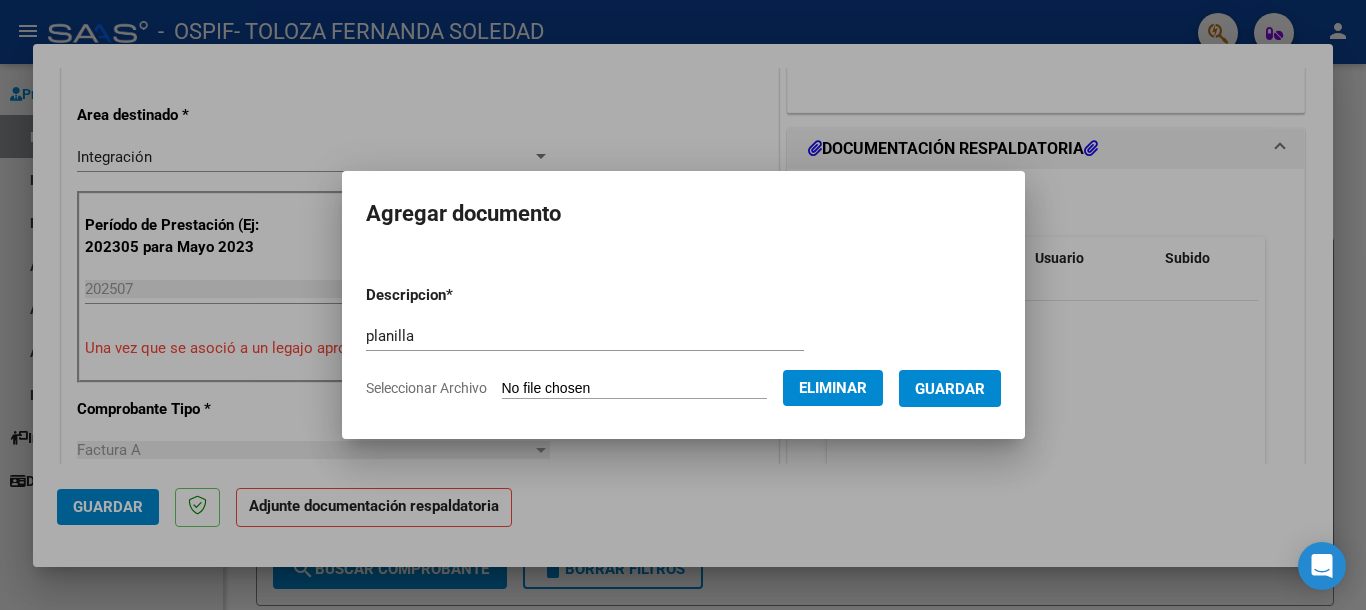 click on "Guardar" at bounding box center [950, 388] 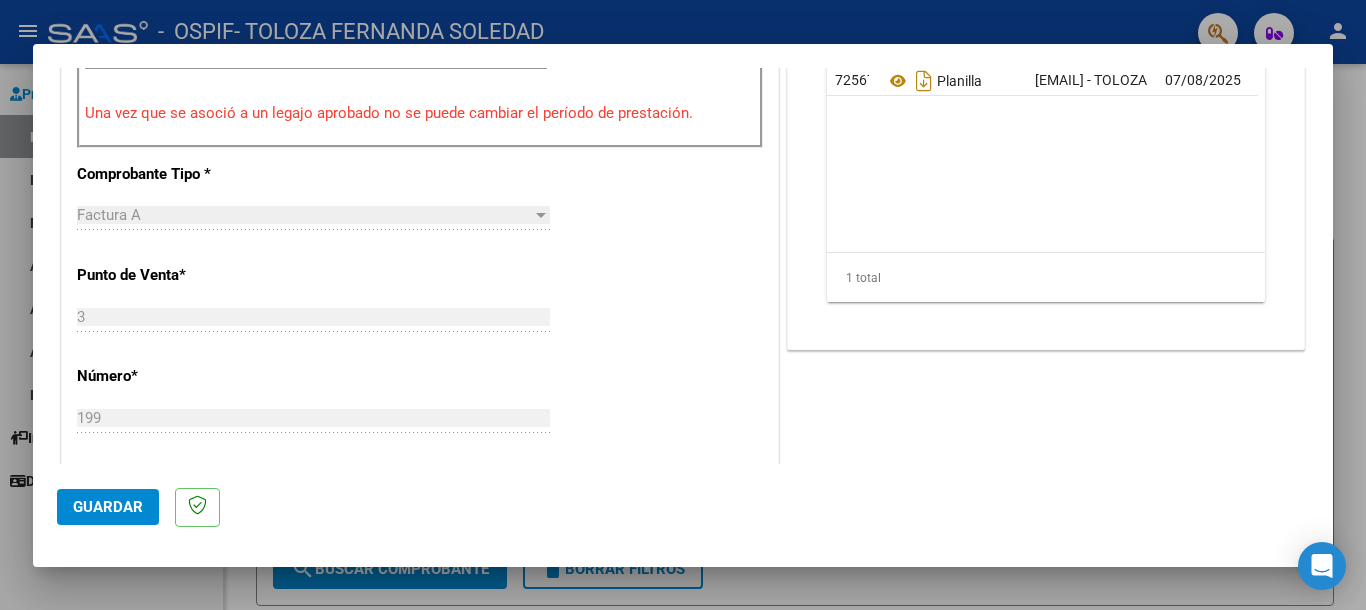 scroll, scrollTop: 700, scrollLeft: 0, axis: vertical 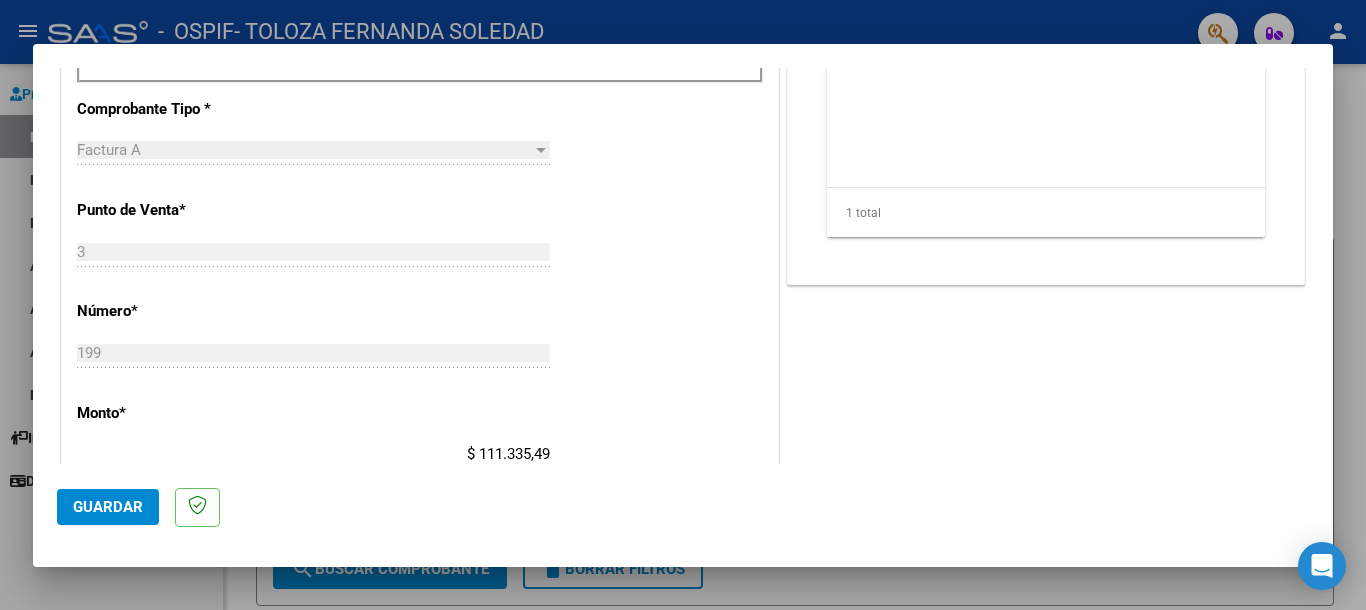 click on "Guardar" 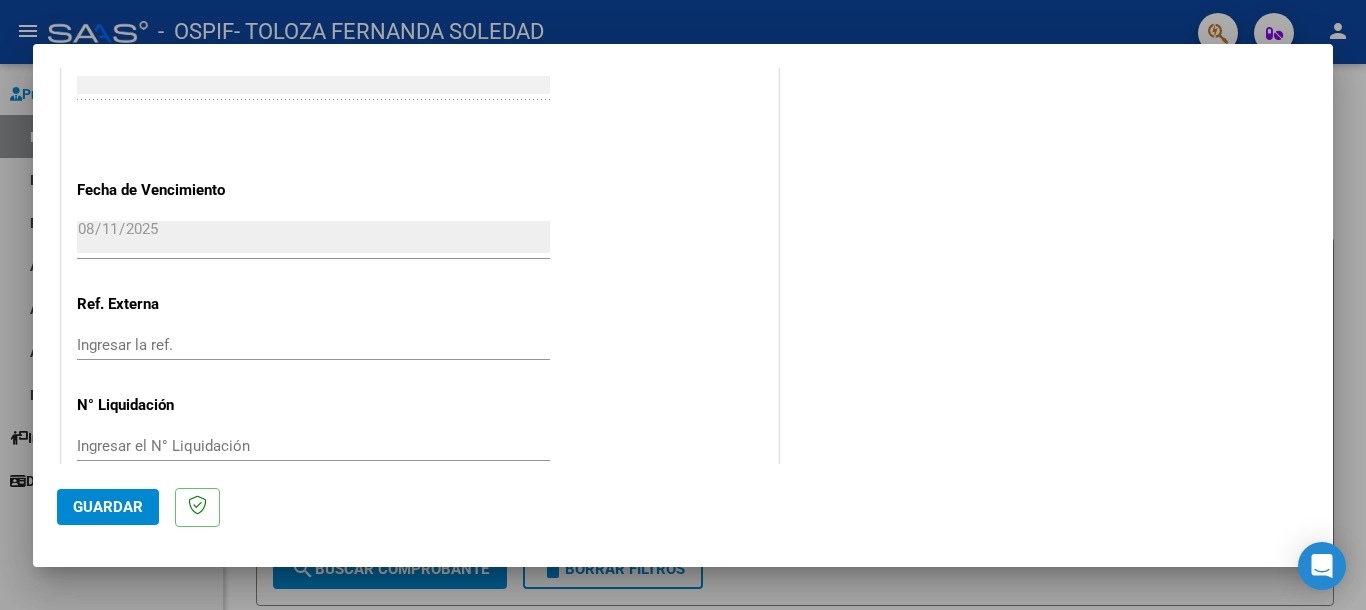 scroll, scrollTop: 1320, scrollLeft: 0, axis: vertical 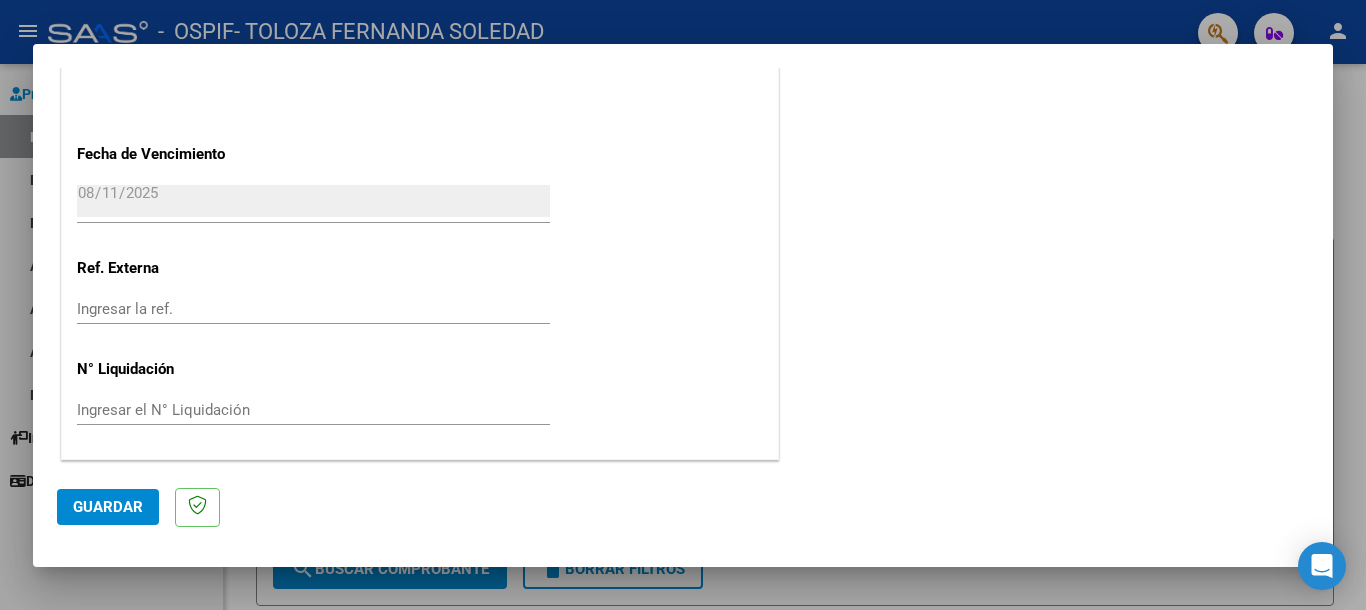 click at bounding box center [683, 305] 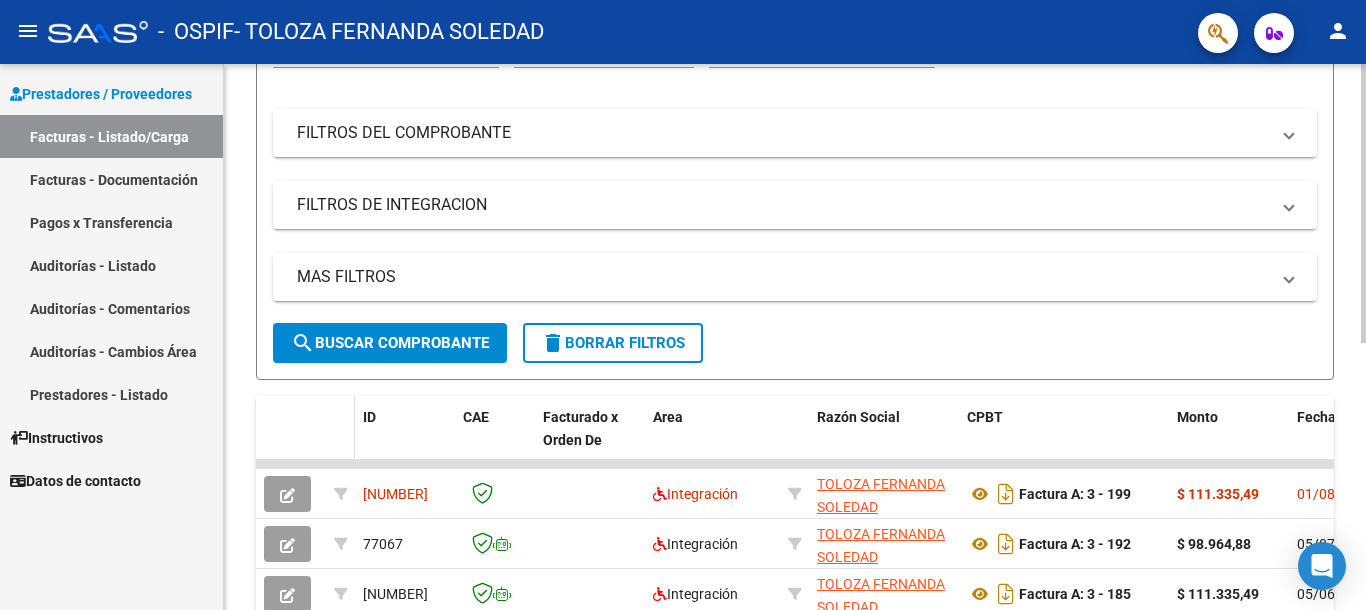 scroll, scrollTop: 200, scrollLeft: 0, axis: vertical 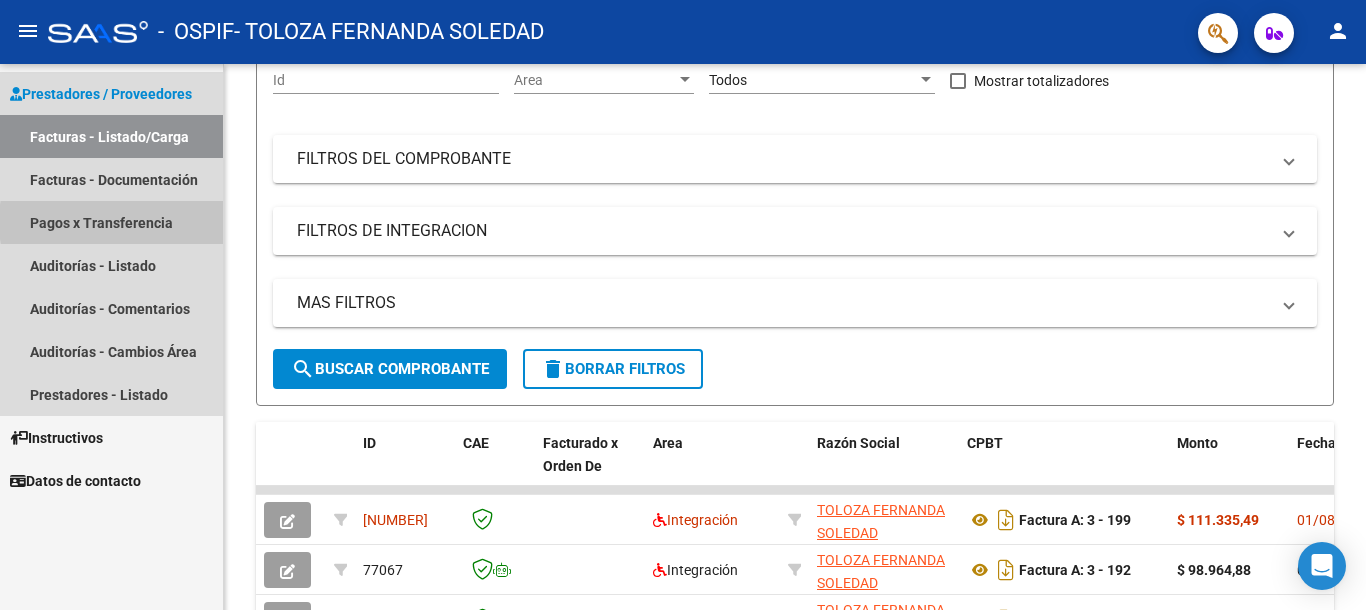 click on "Pagos x Transferencia" at bounding box center [111, 222] 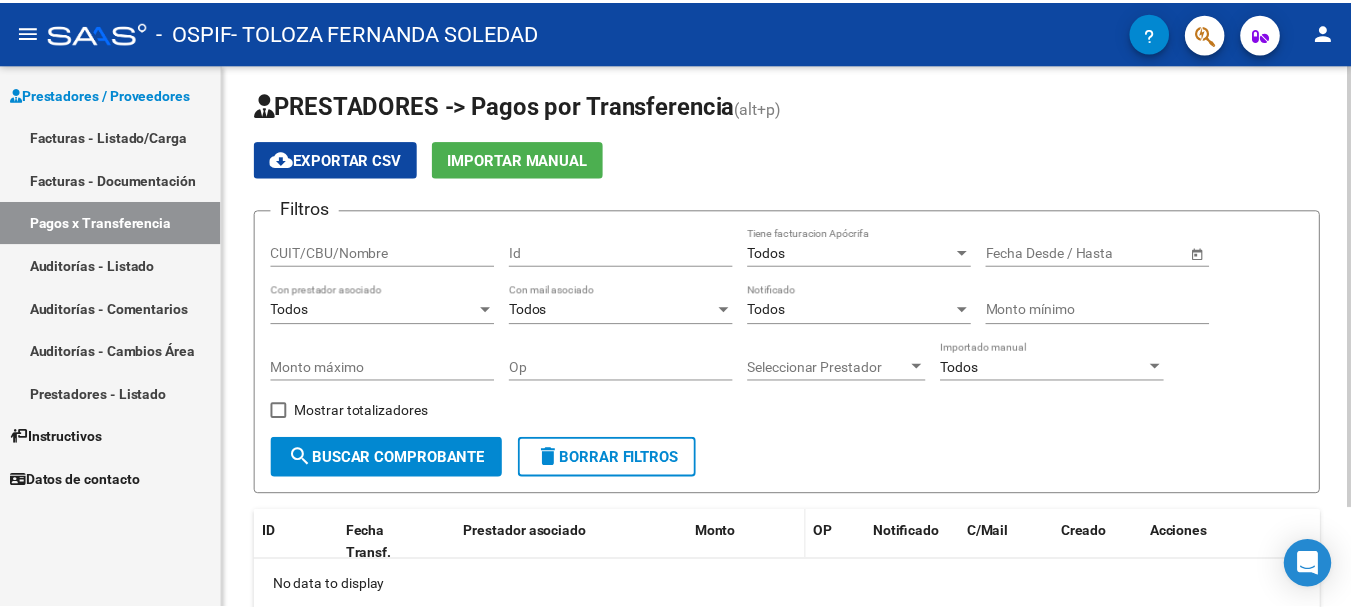 scroll, scrollTop: 0, scrollLeft: 0, axis: both 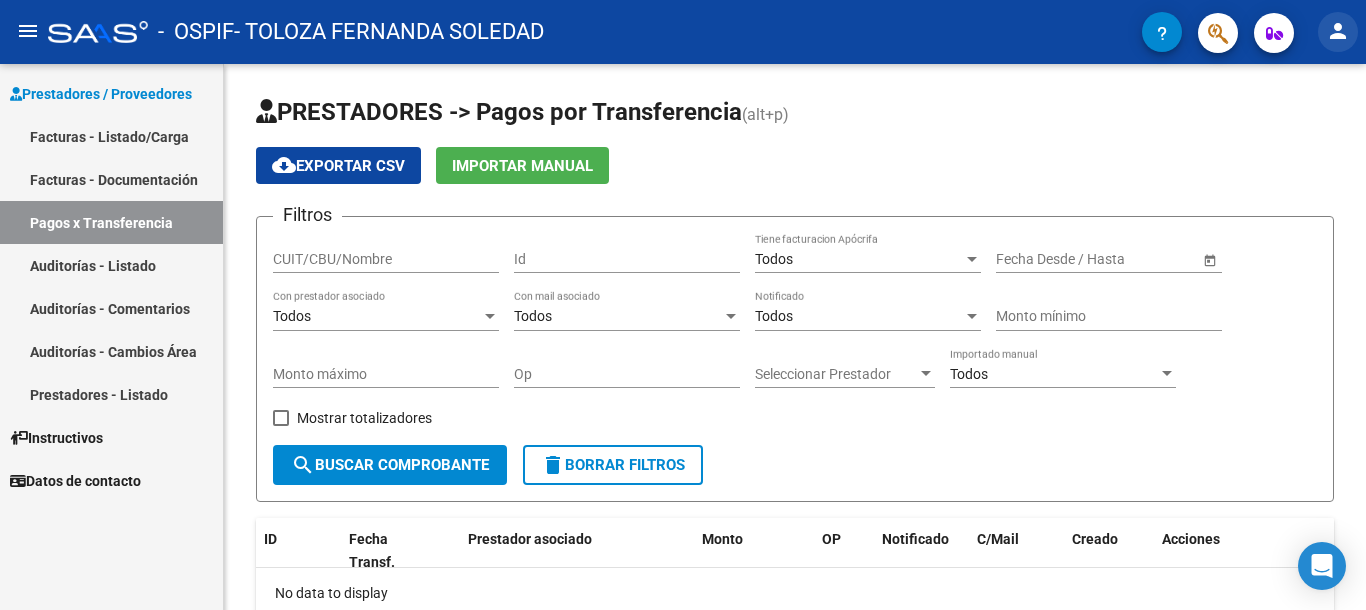 click on "person" 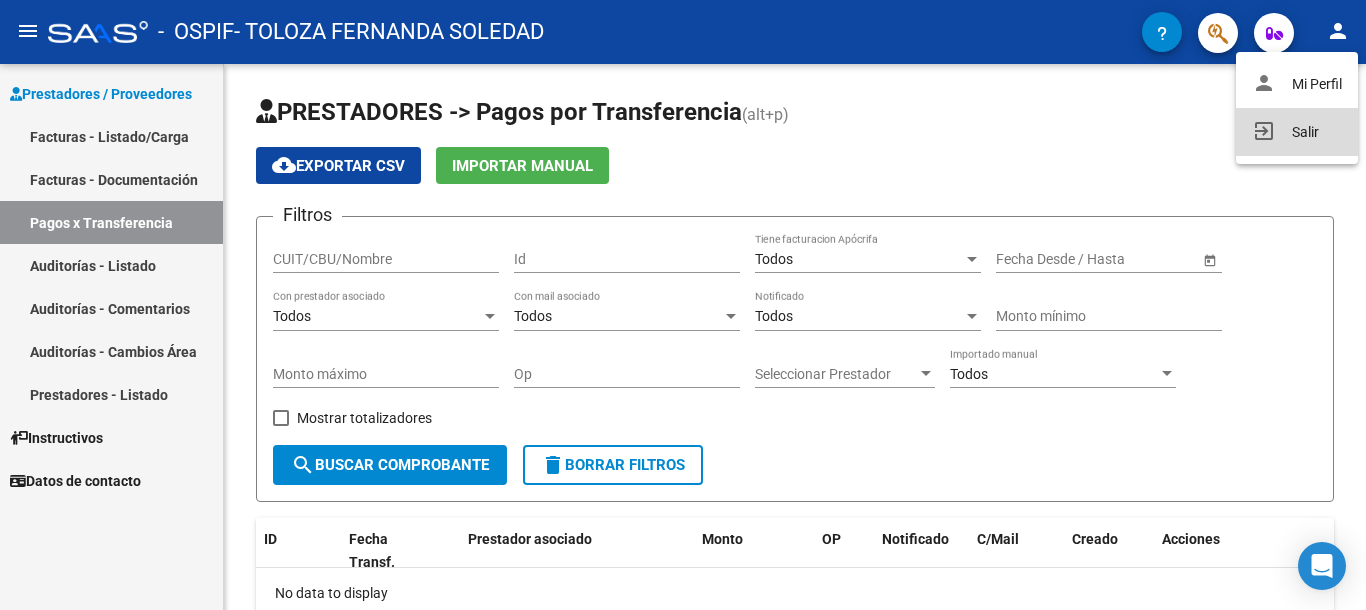 click on "exit_to_app  Salir" at bounding box center (1297, 132) 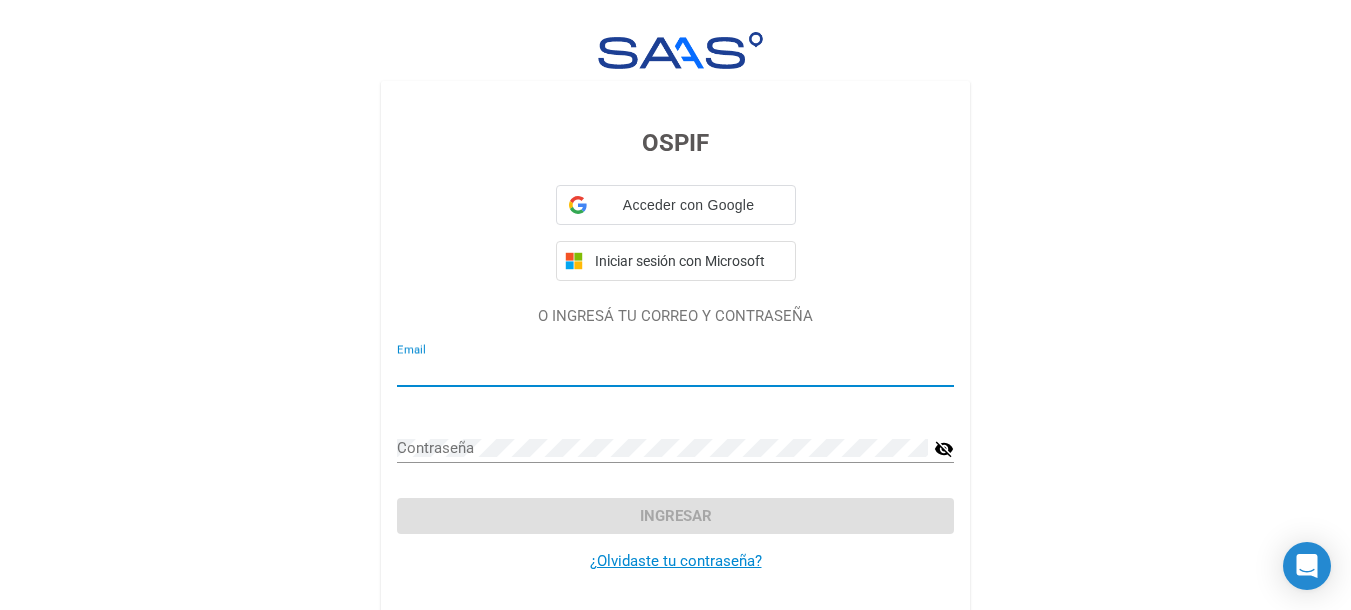 type on "[EMAIL]" 